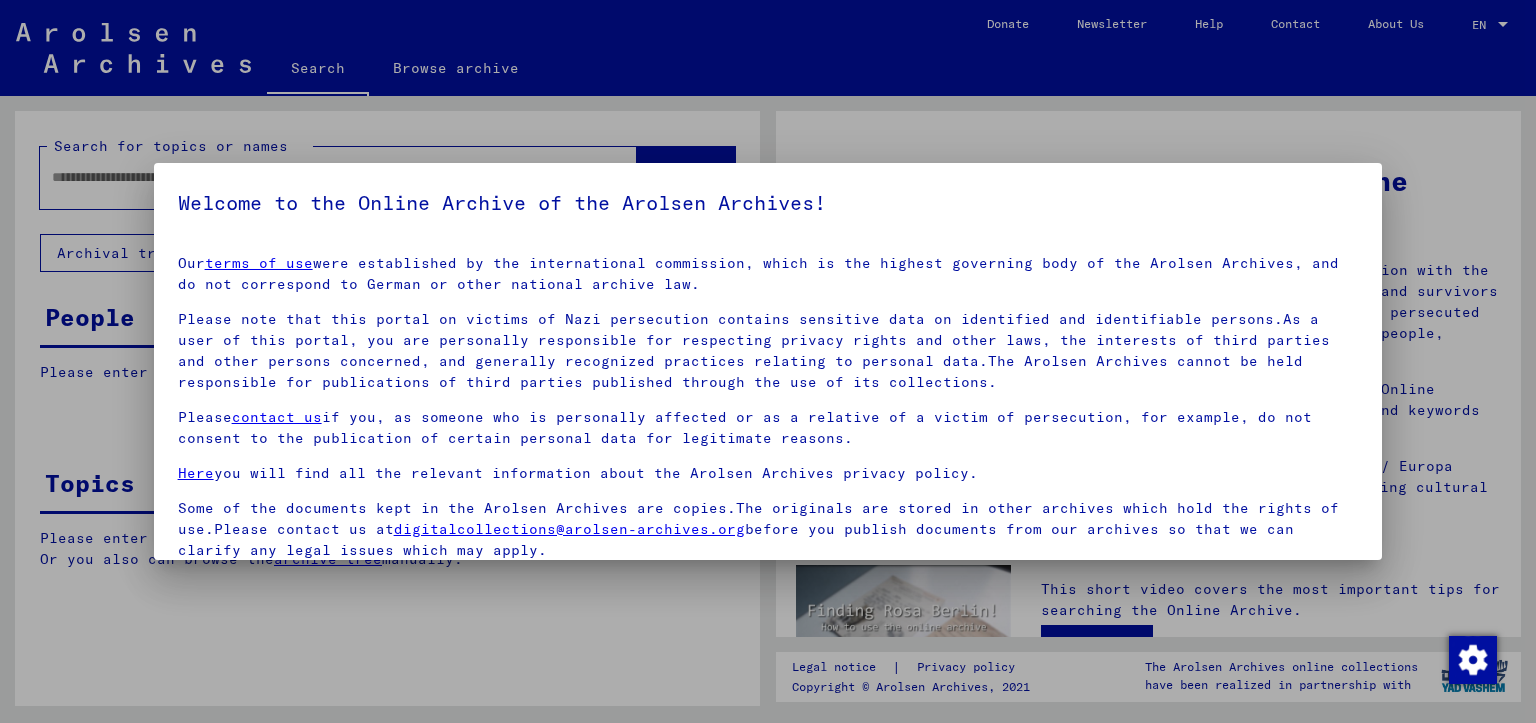 scroll, scrollTop: 0, scrollLeft: 0, axis: both 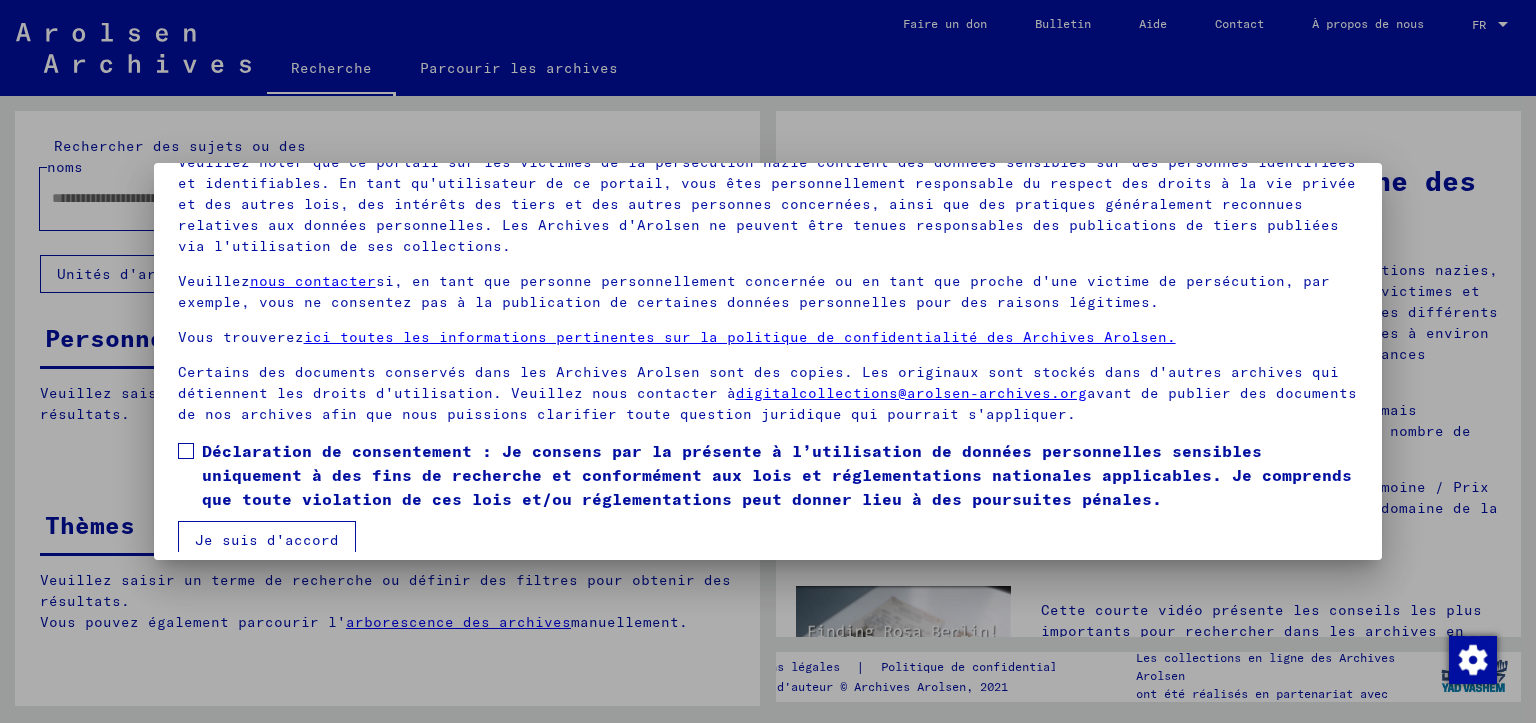 click at bounding box center [186, 451] 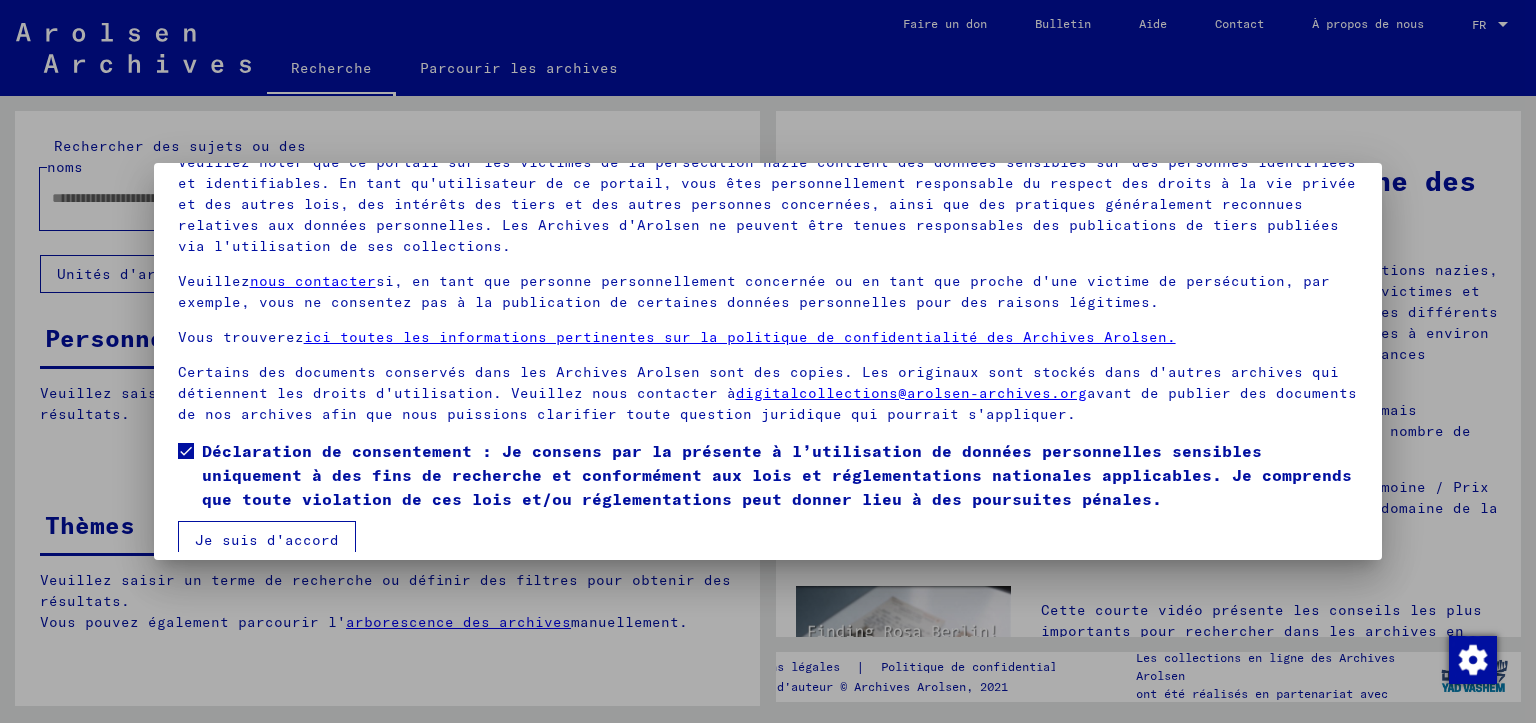 click on "Je suis d'accord" at bounding box center (267, 540) 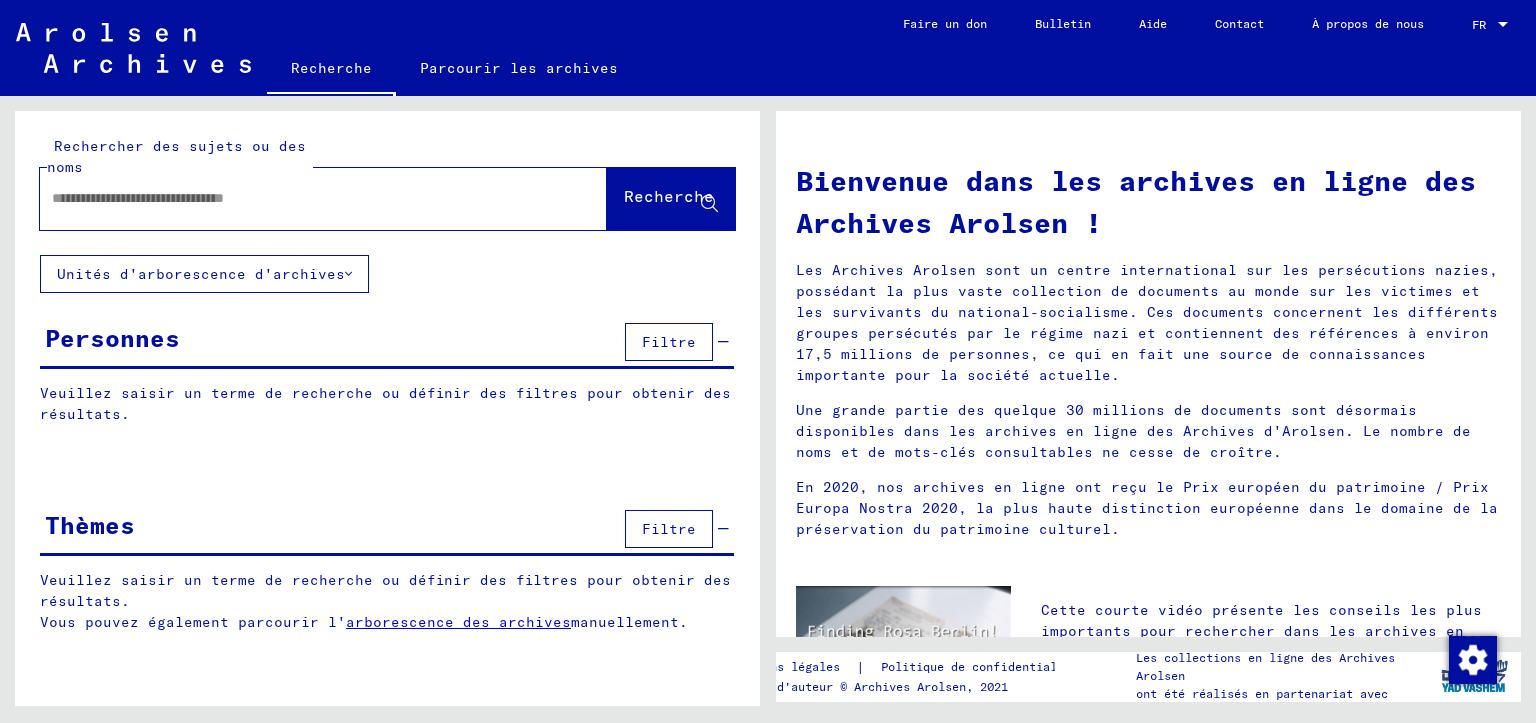 click at bounding box center (299, 198) 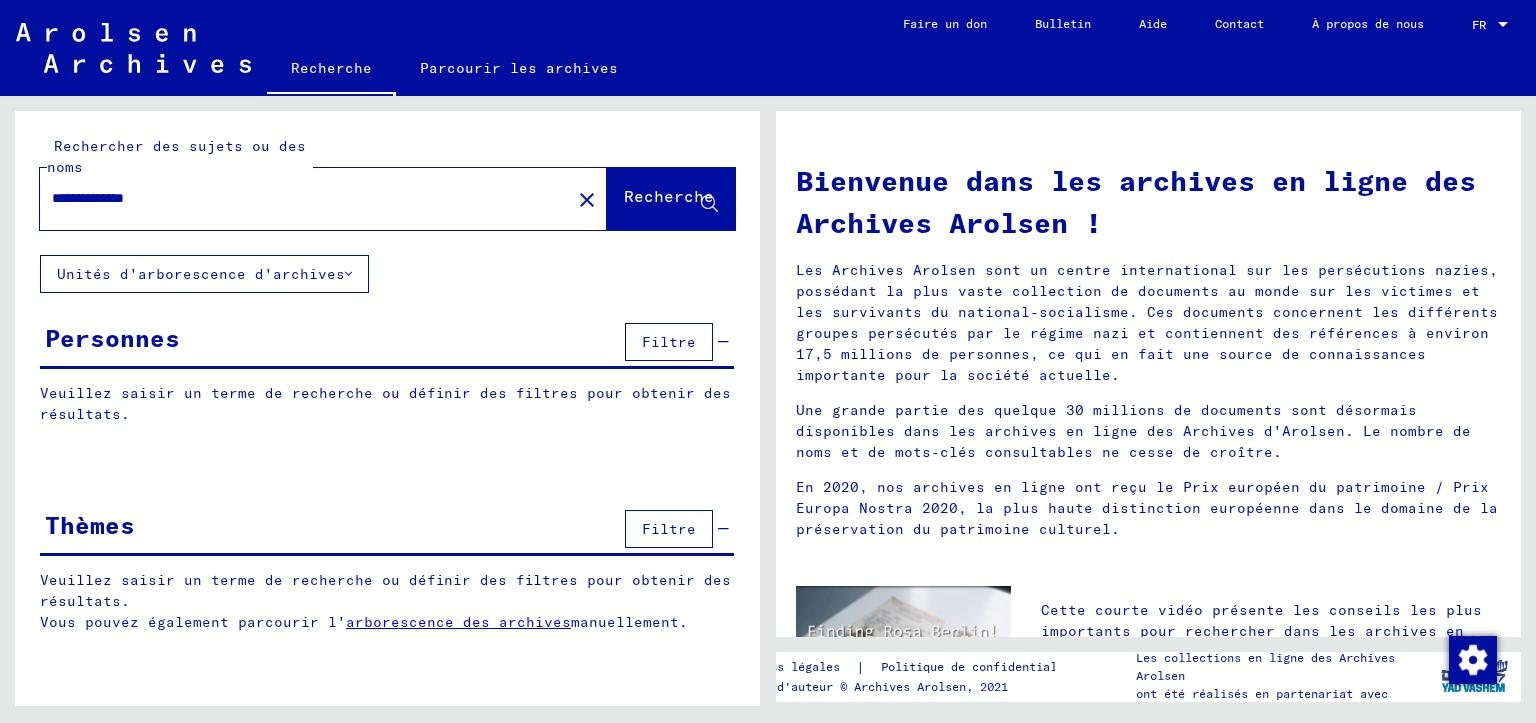 type on "**********" 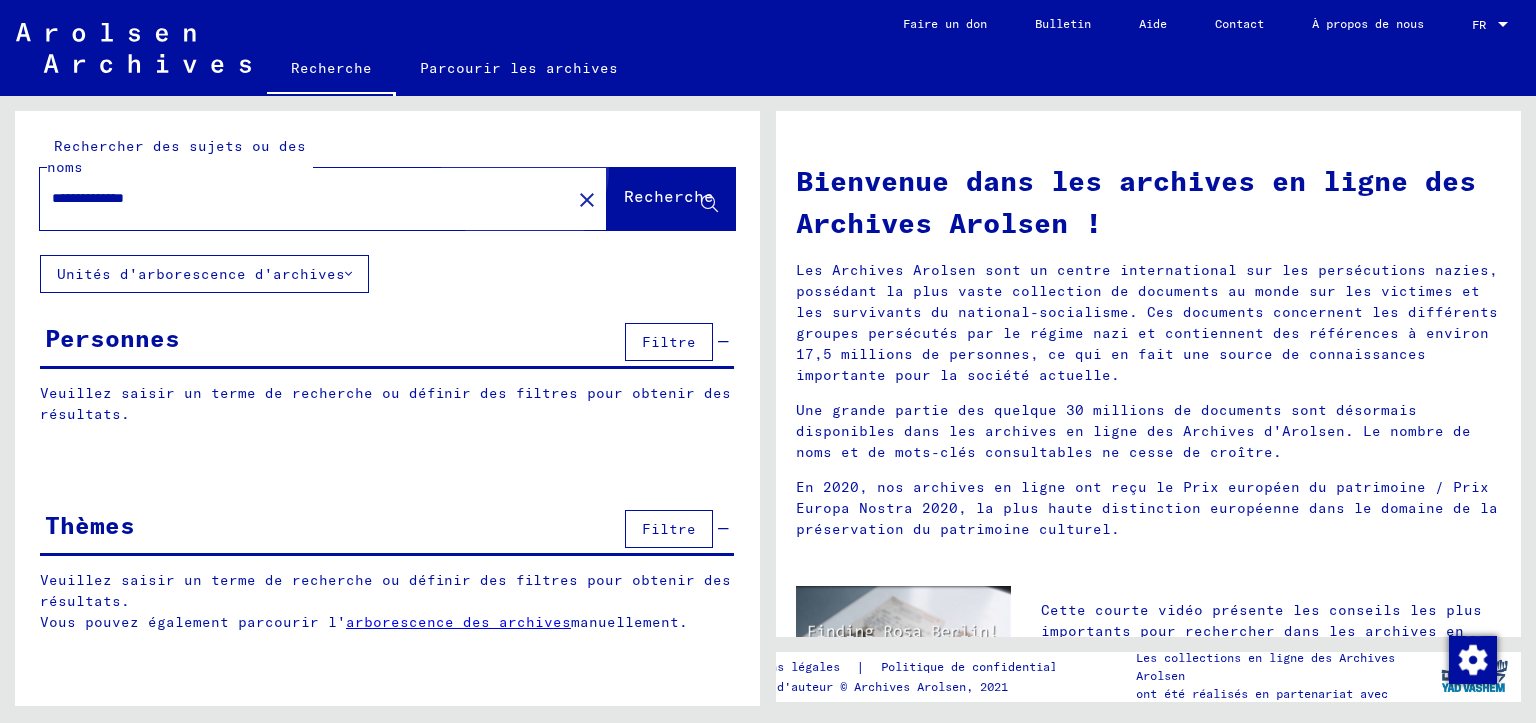 click on "Recherche" 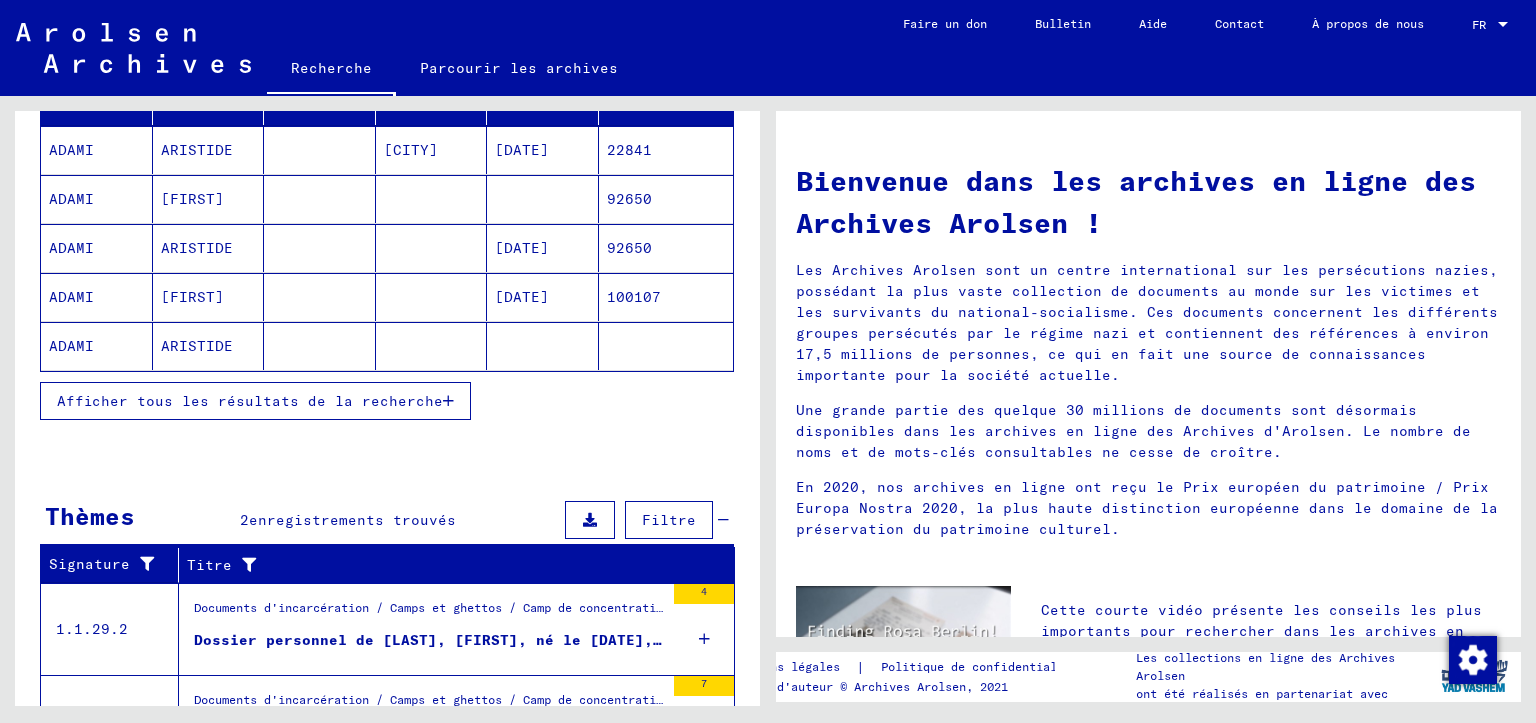 scroll, scrollTop: 200, scrollLeft: 0, axis: vertical 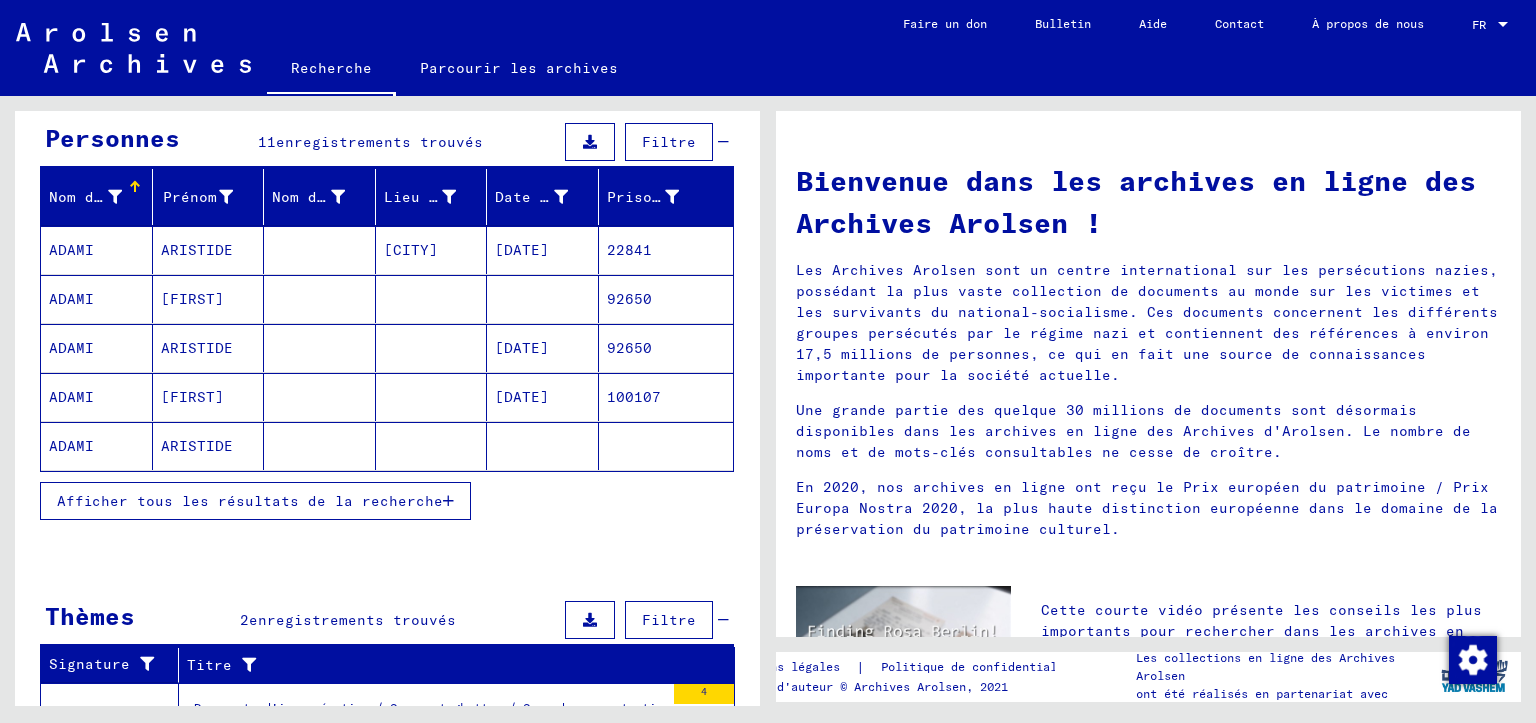 click on "Afficher tous les résultats de la recherche" at bounding box center (250, 501) 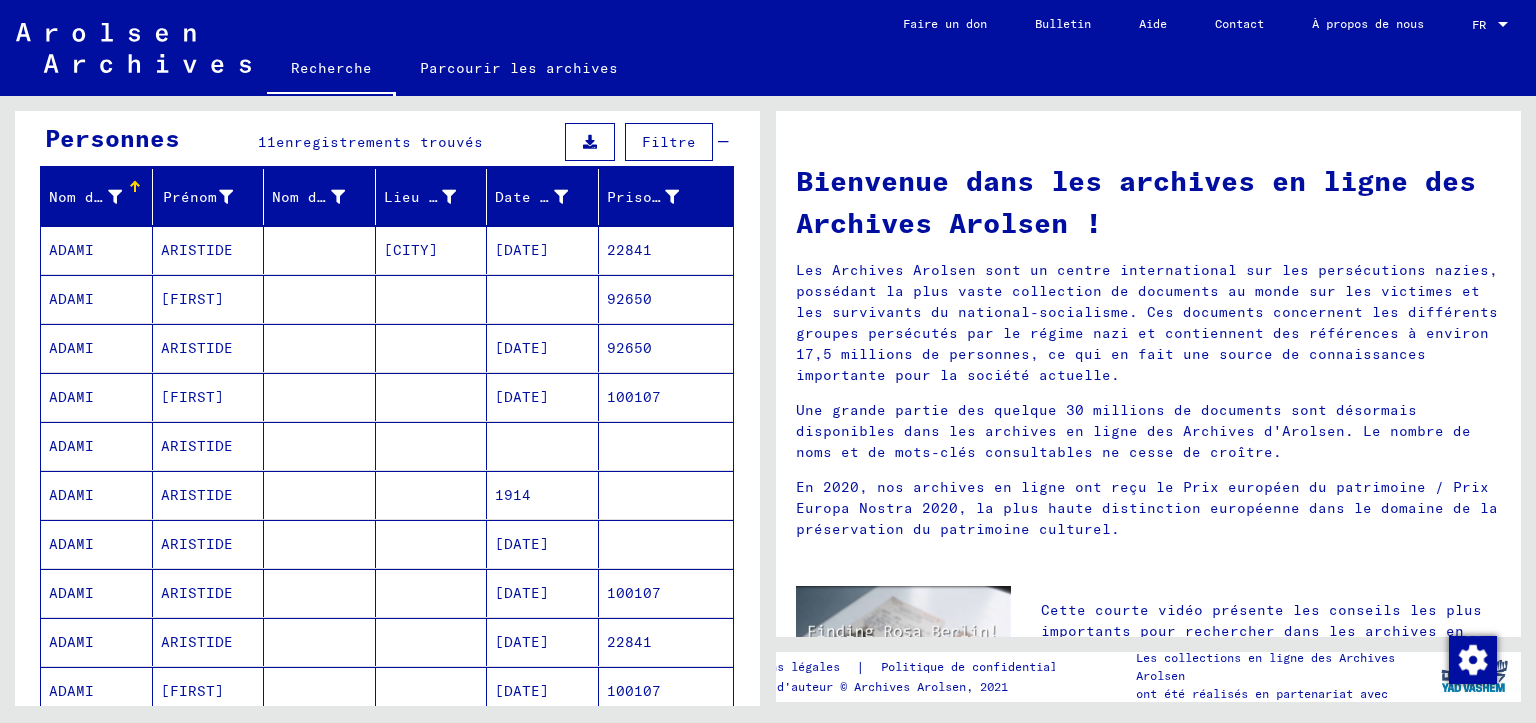 click on "[DATE]" 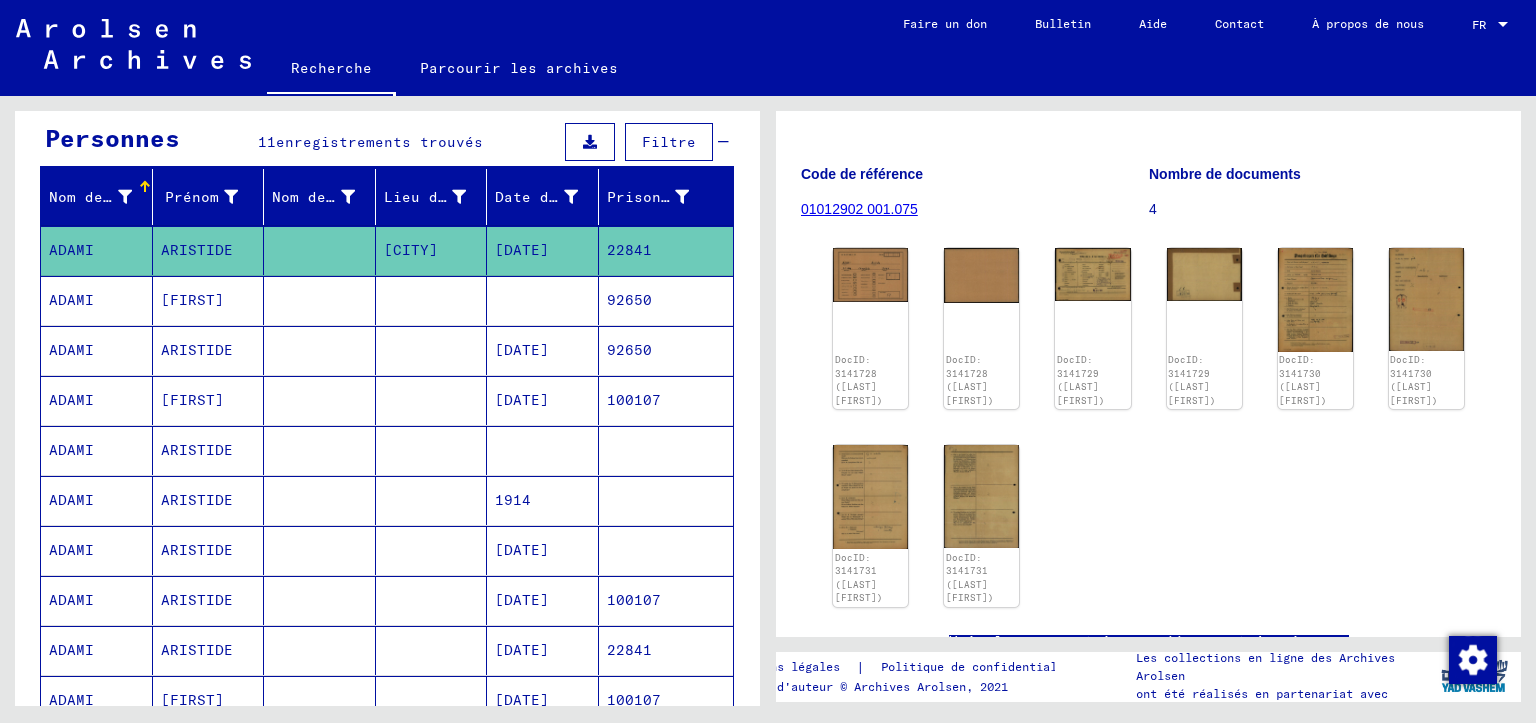 scroll, scrollTop: 300, scrollLeft: 0, axis: vertical 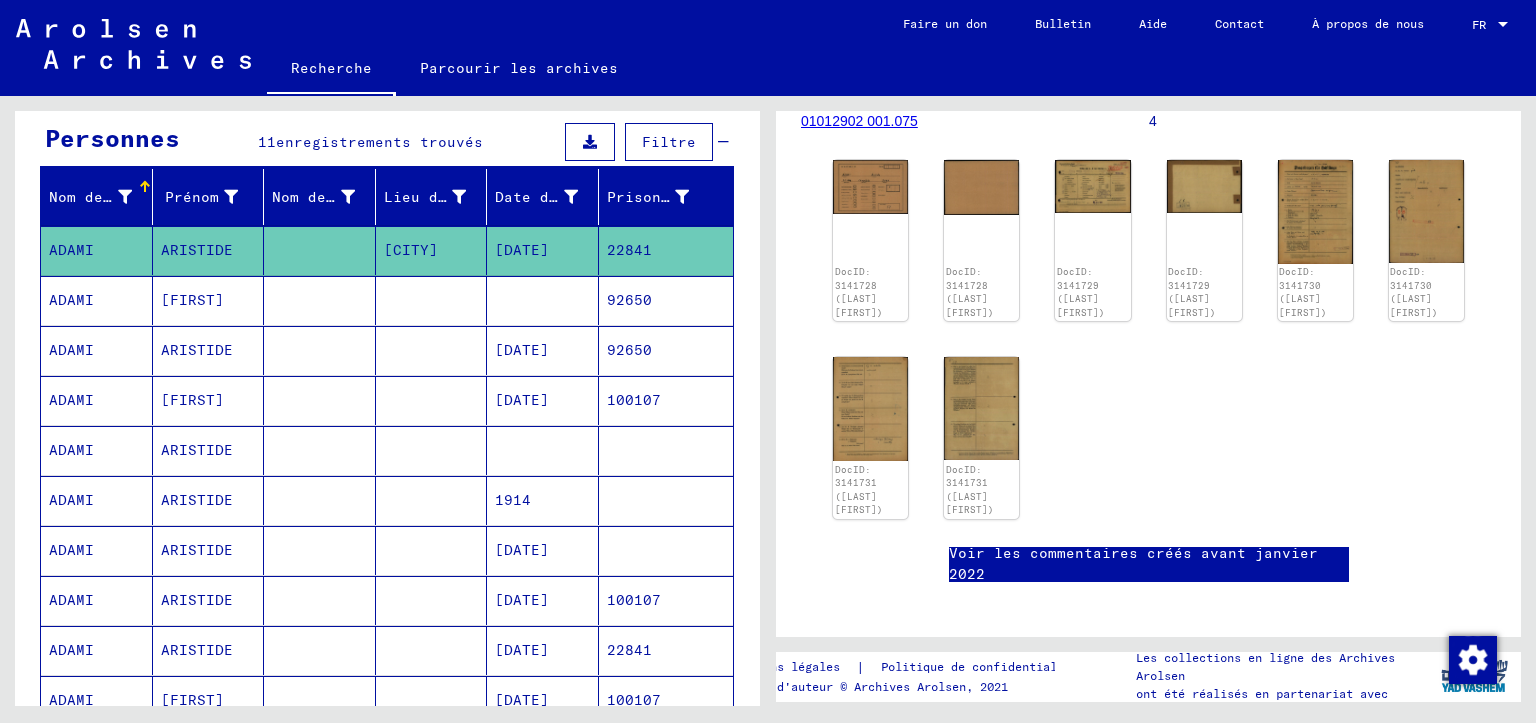 click on "92650" at bounding box center [629, 350] 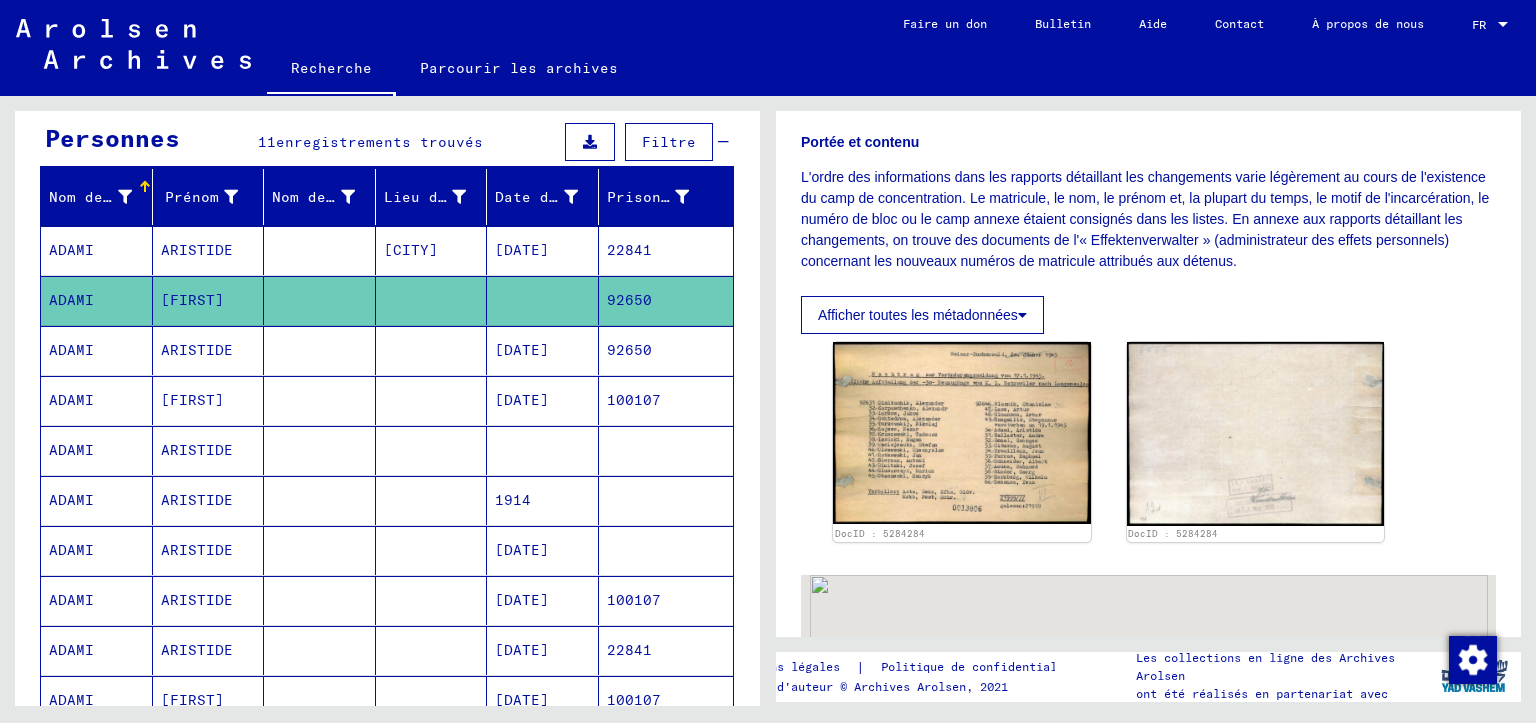 scroll, scrollTop: 500, scrollLeft: 0, axis: vertical 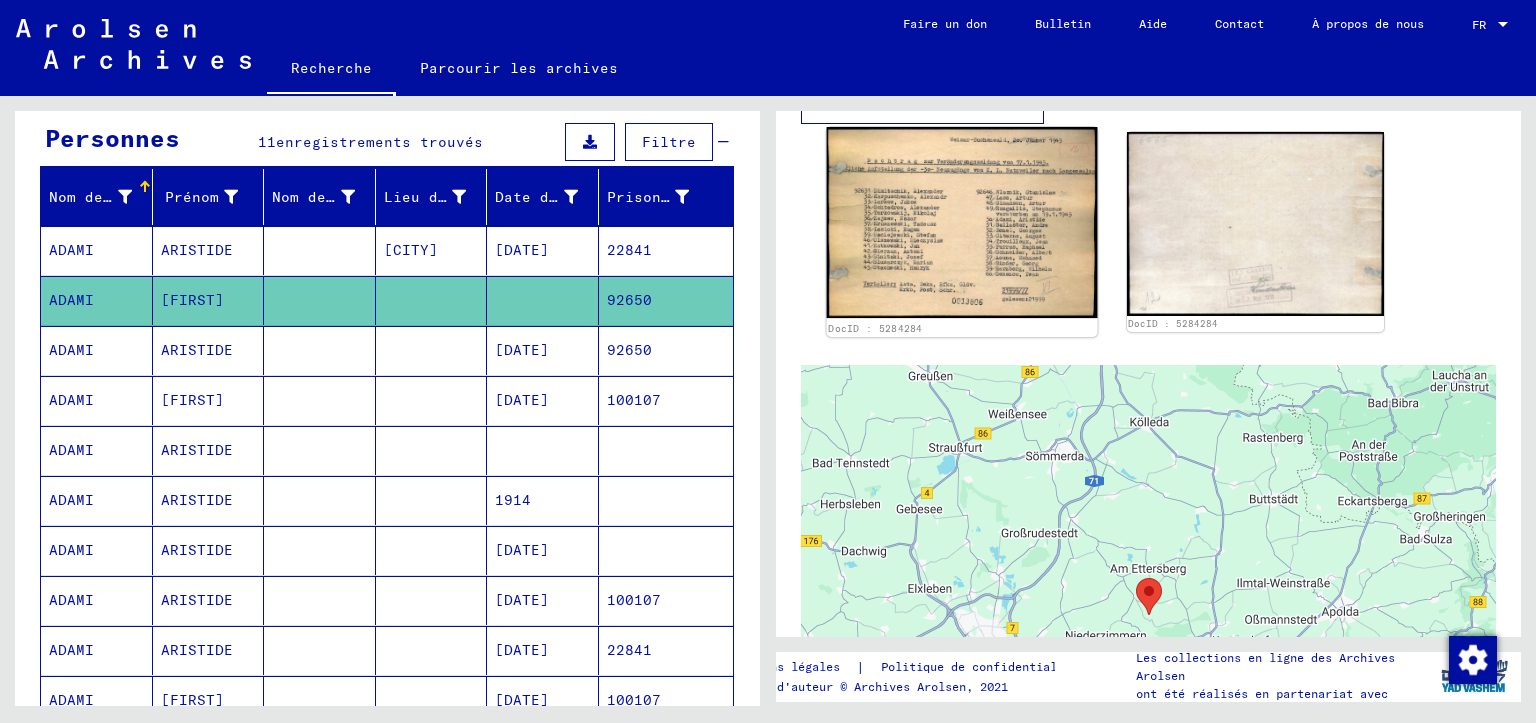 click 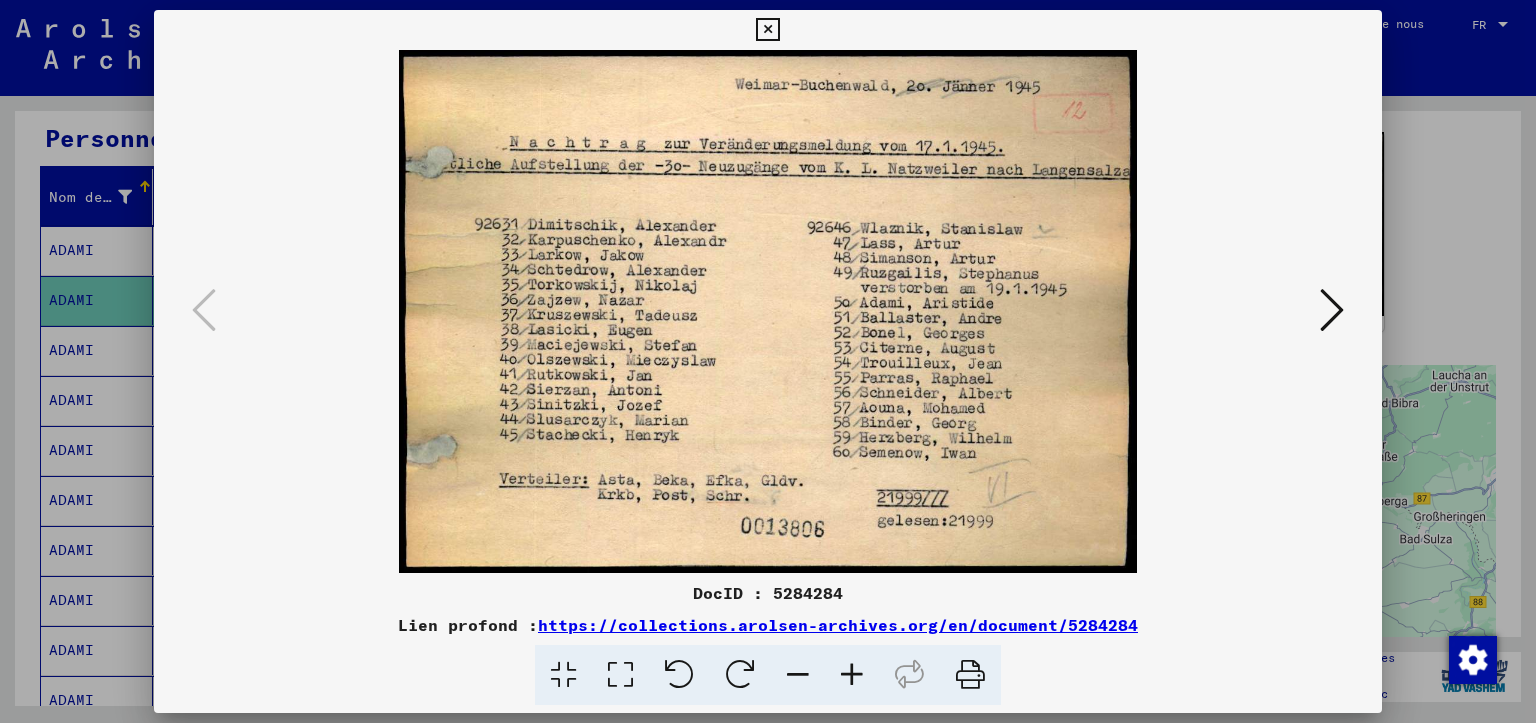 click at bounding box center (1332, 310) 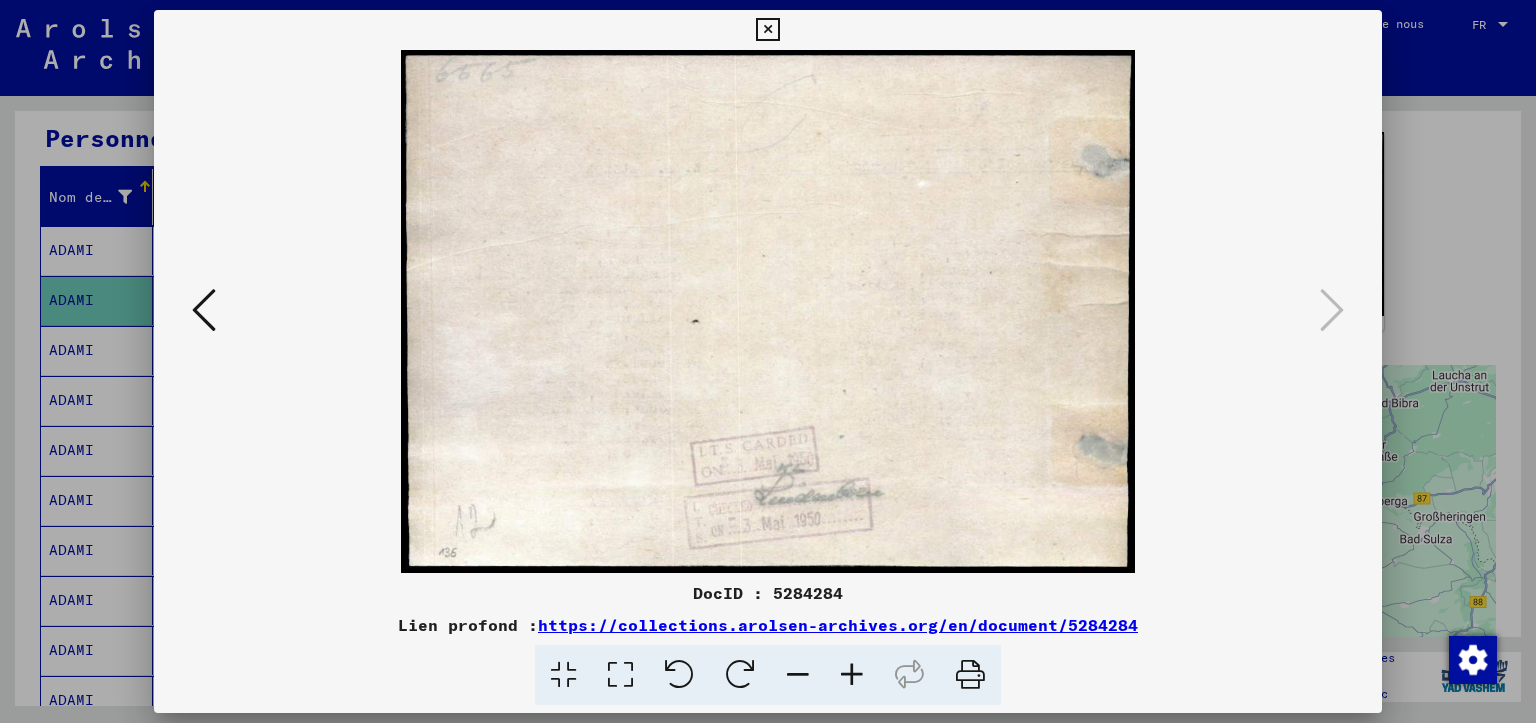 click at bounding box center [1332, 310] 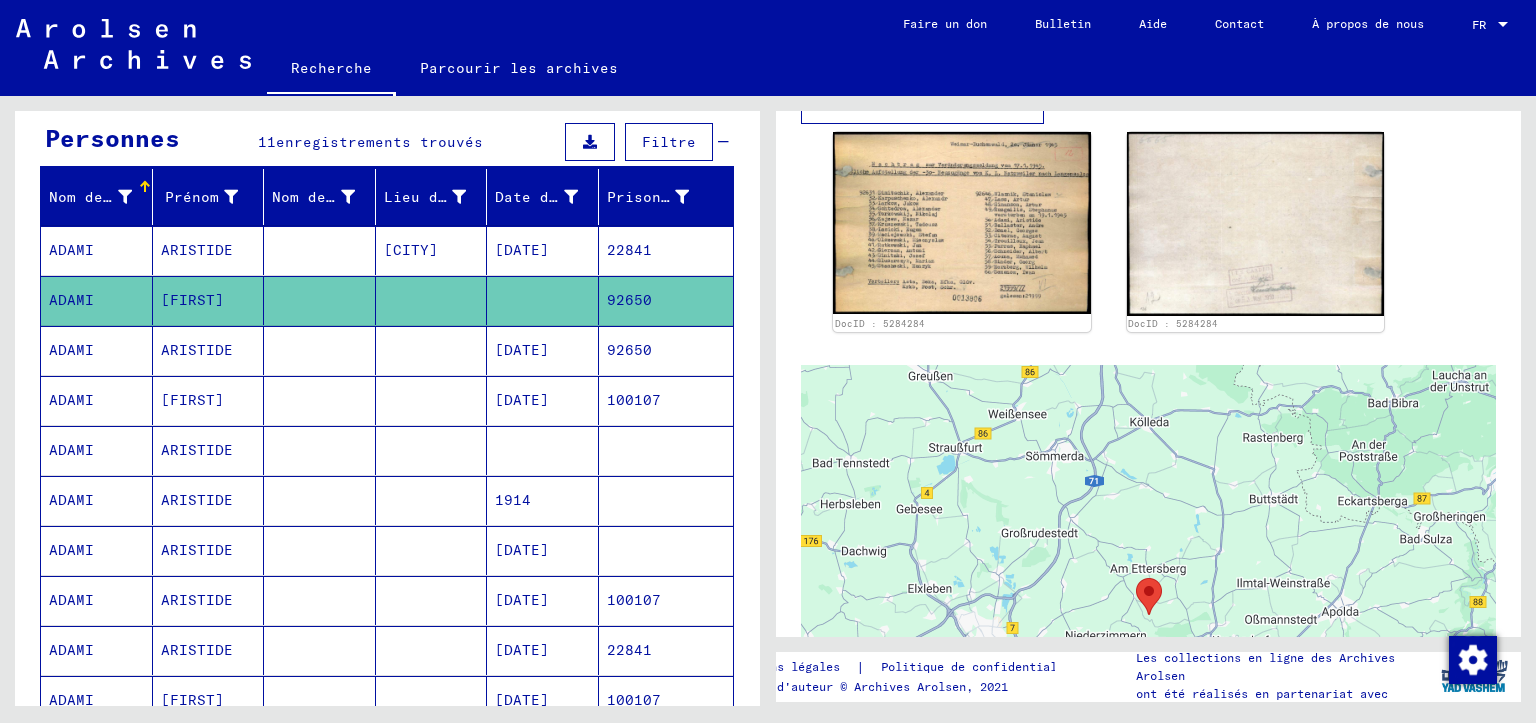 click on "[DATE]" at bounding box center [522, 400] 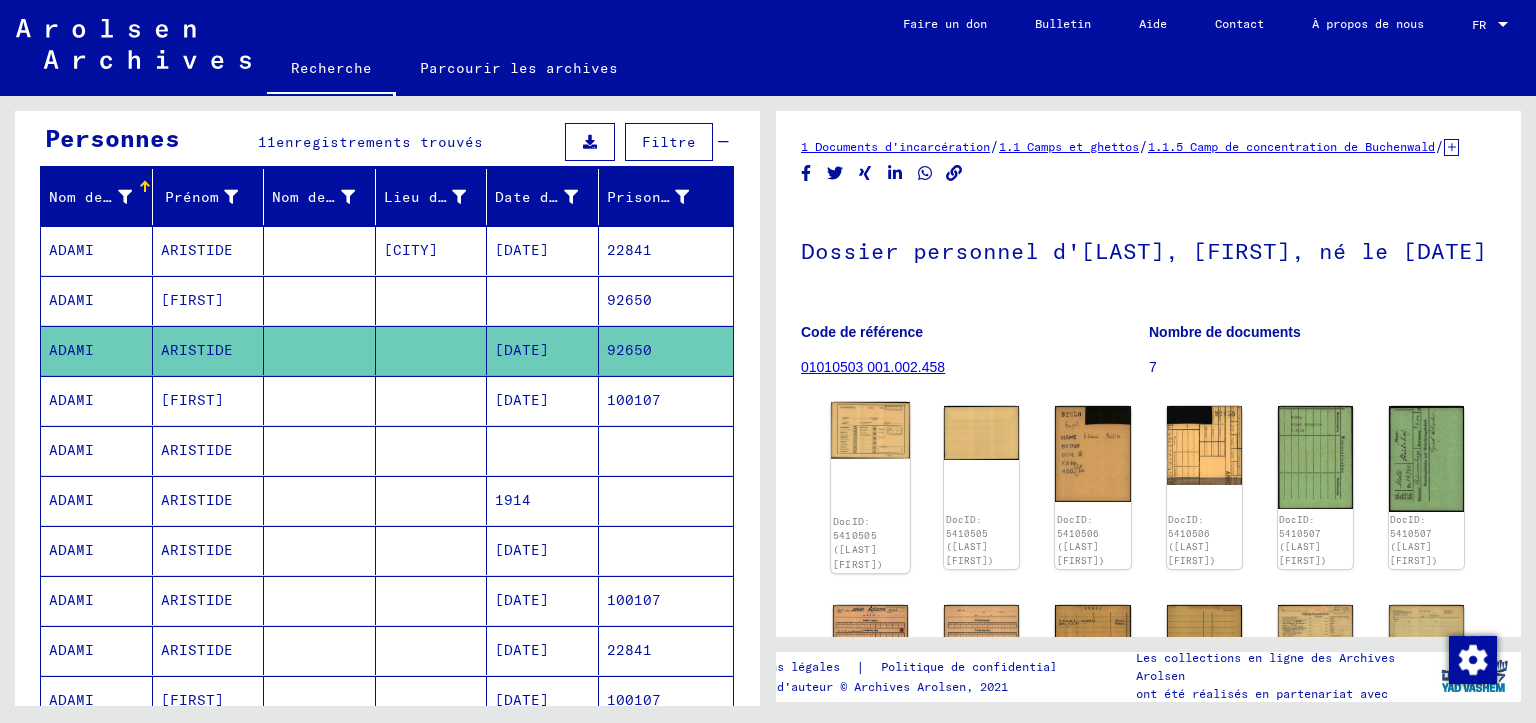 click 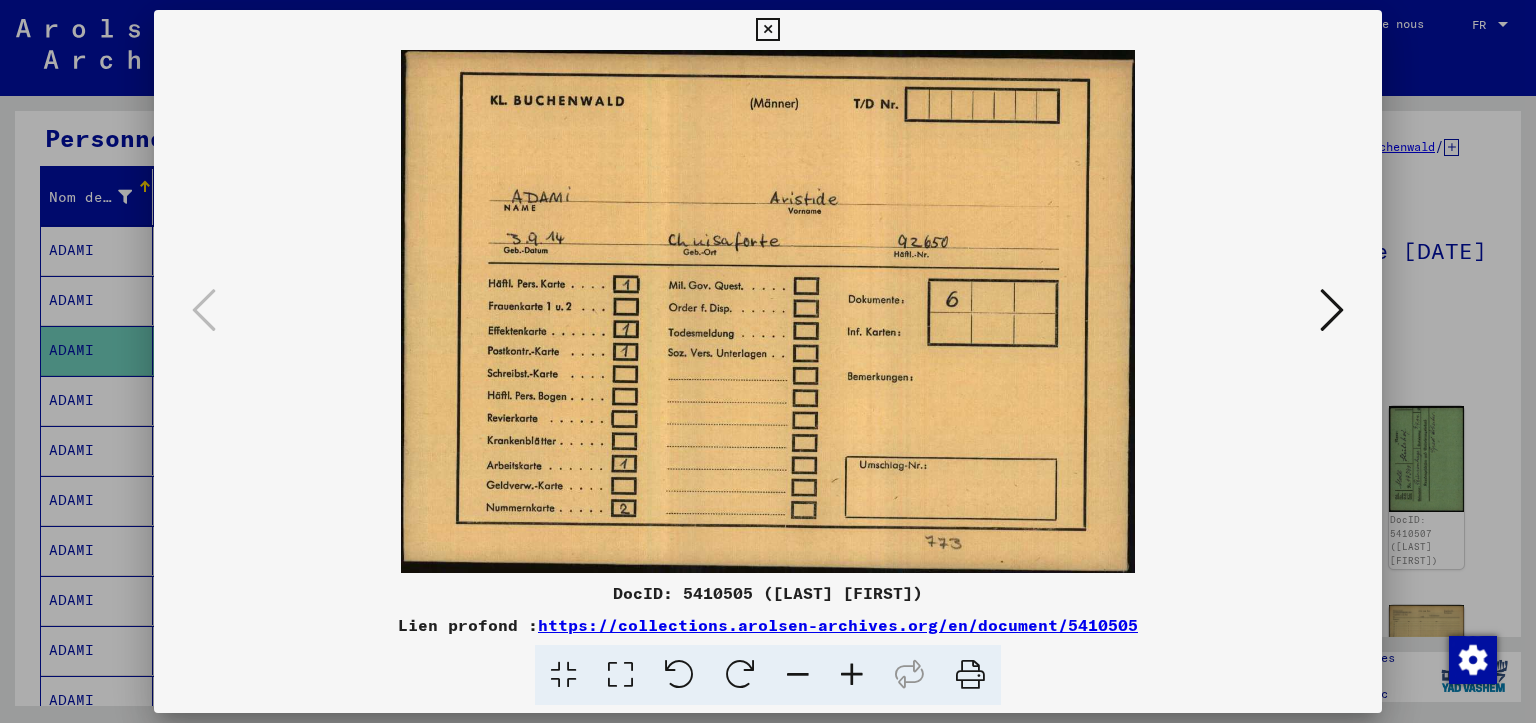 click at bounding box center [1332, 310] 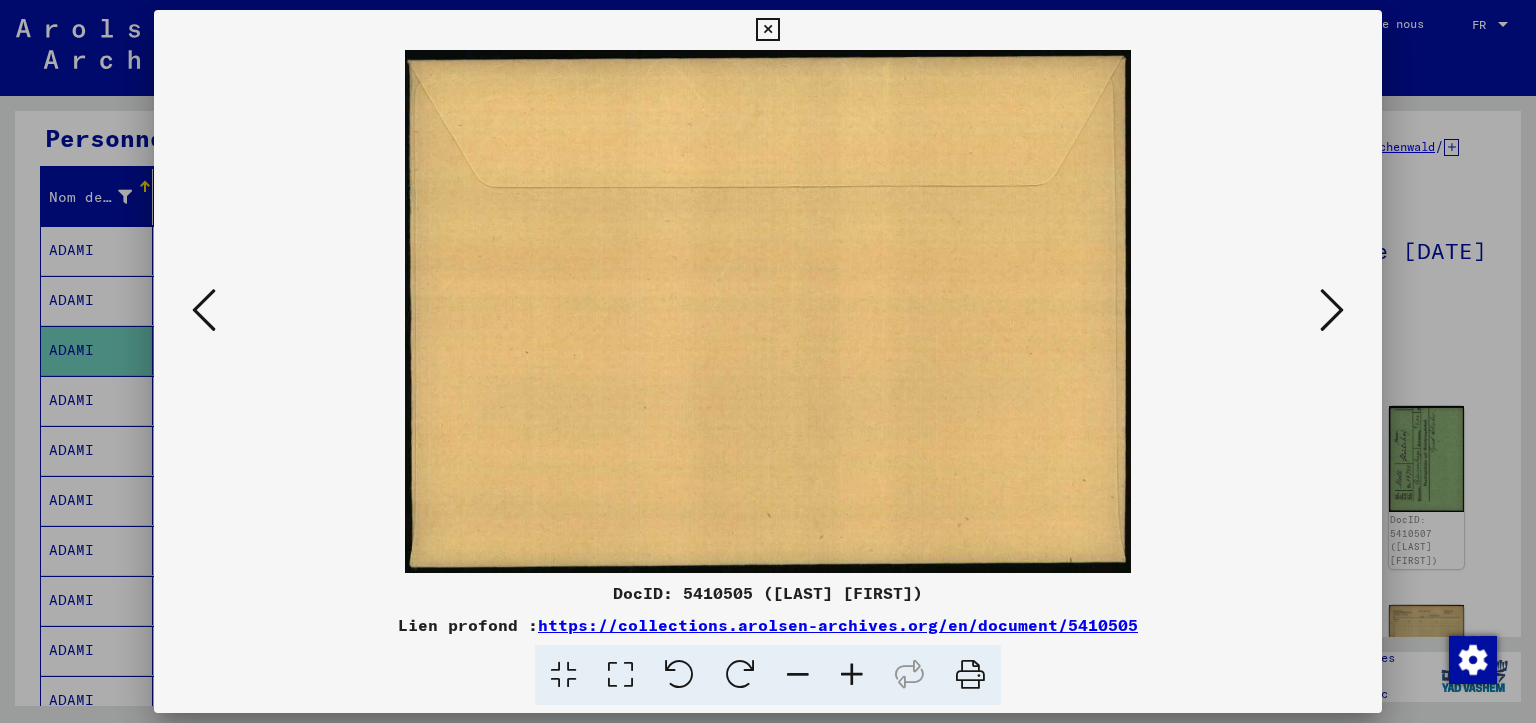 click at bounding box center [1332, 310] 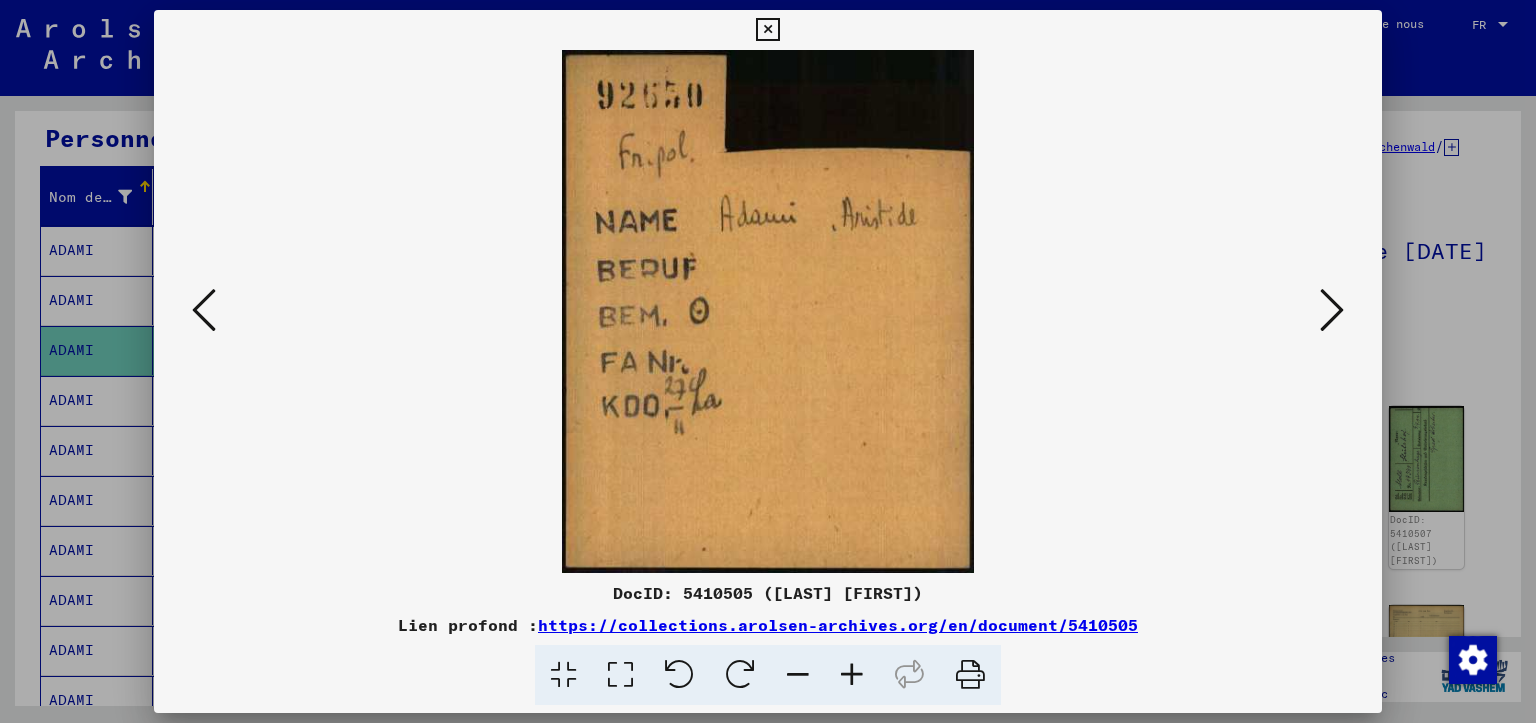 click at bounding box center [1332, 310] 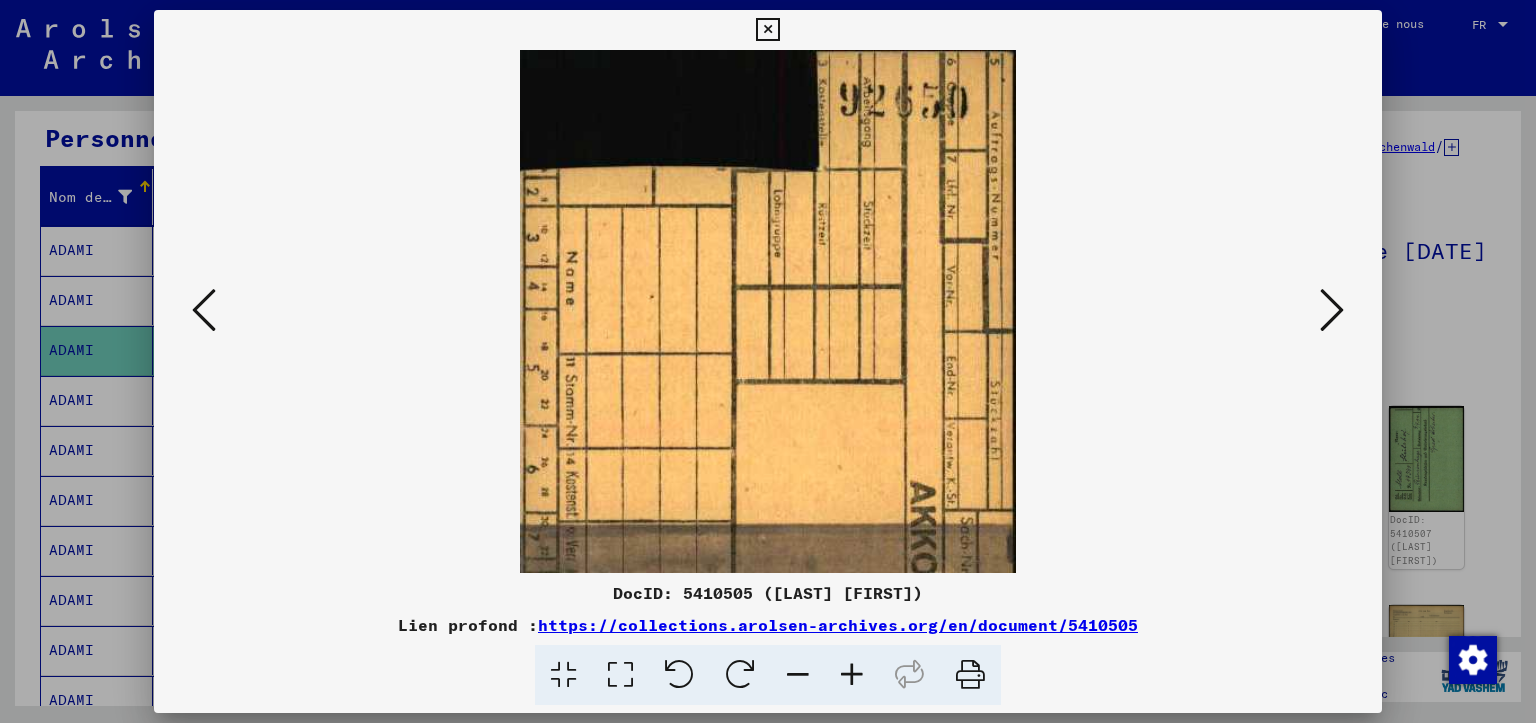 click at bounding box center (1332, 310) 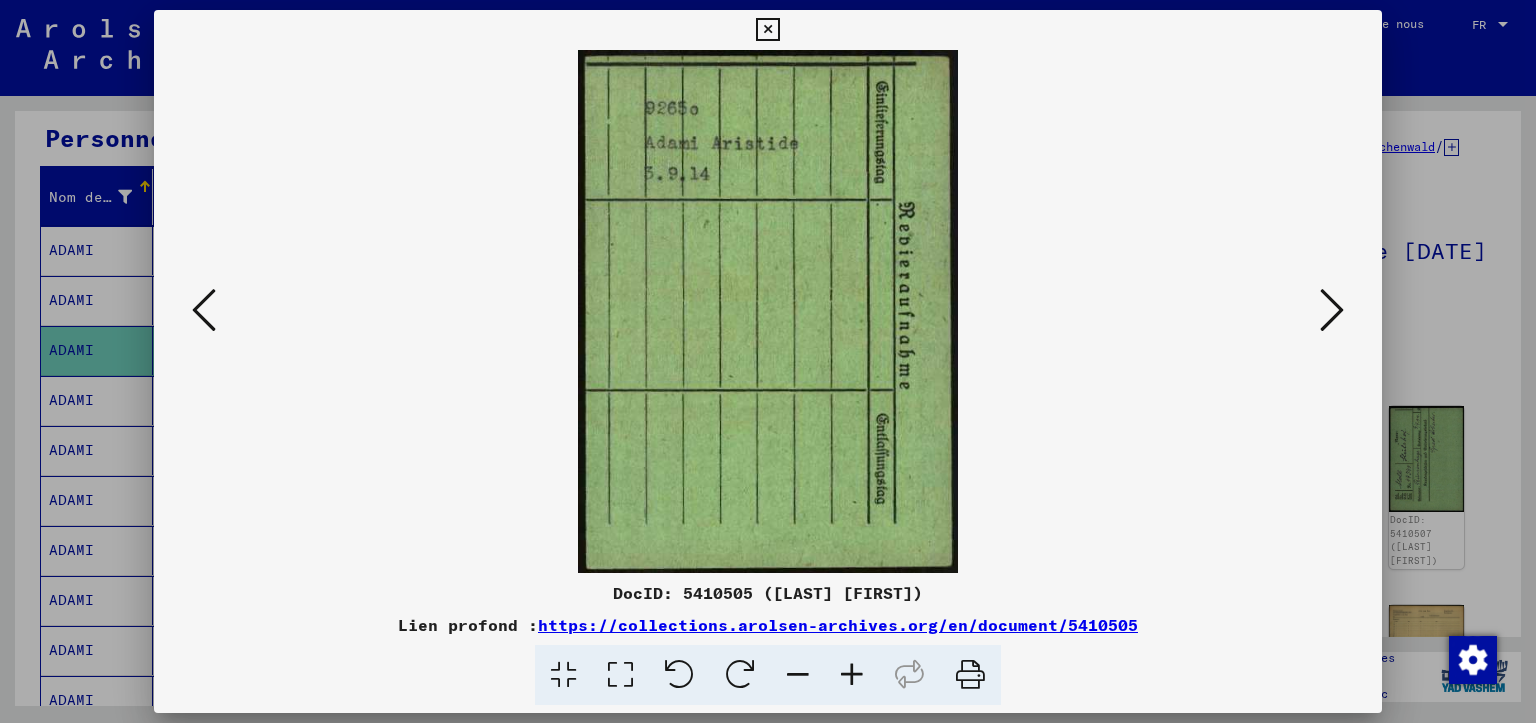 click at bounding box center [1332, 310] 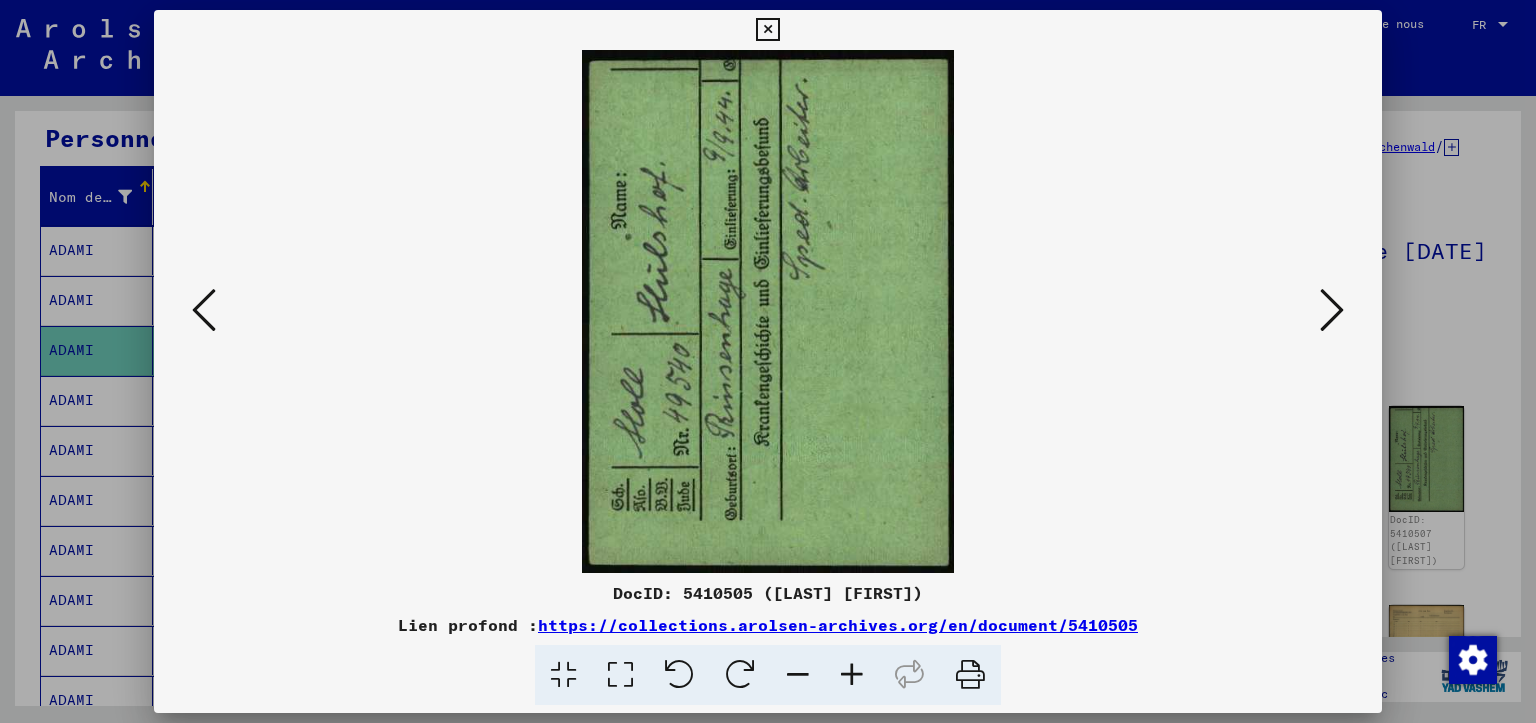 click at bounding box center (1332, 310) 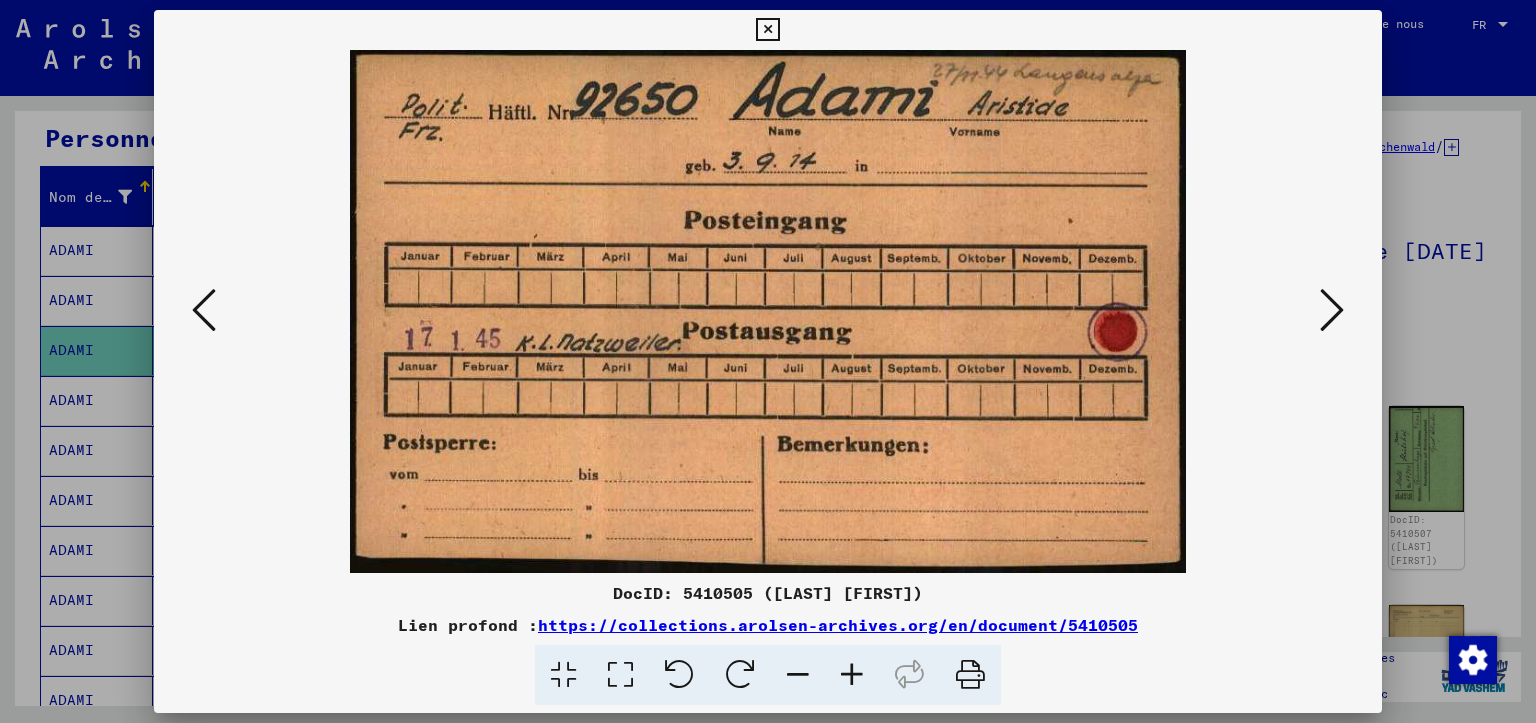 click at bounding box center (1332, 310) 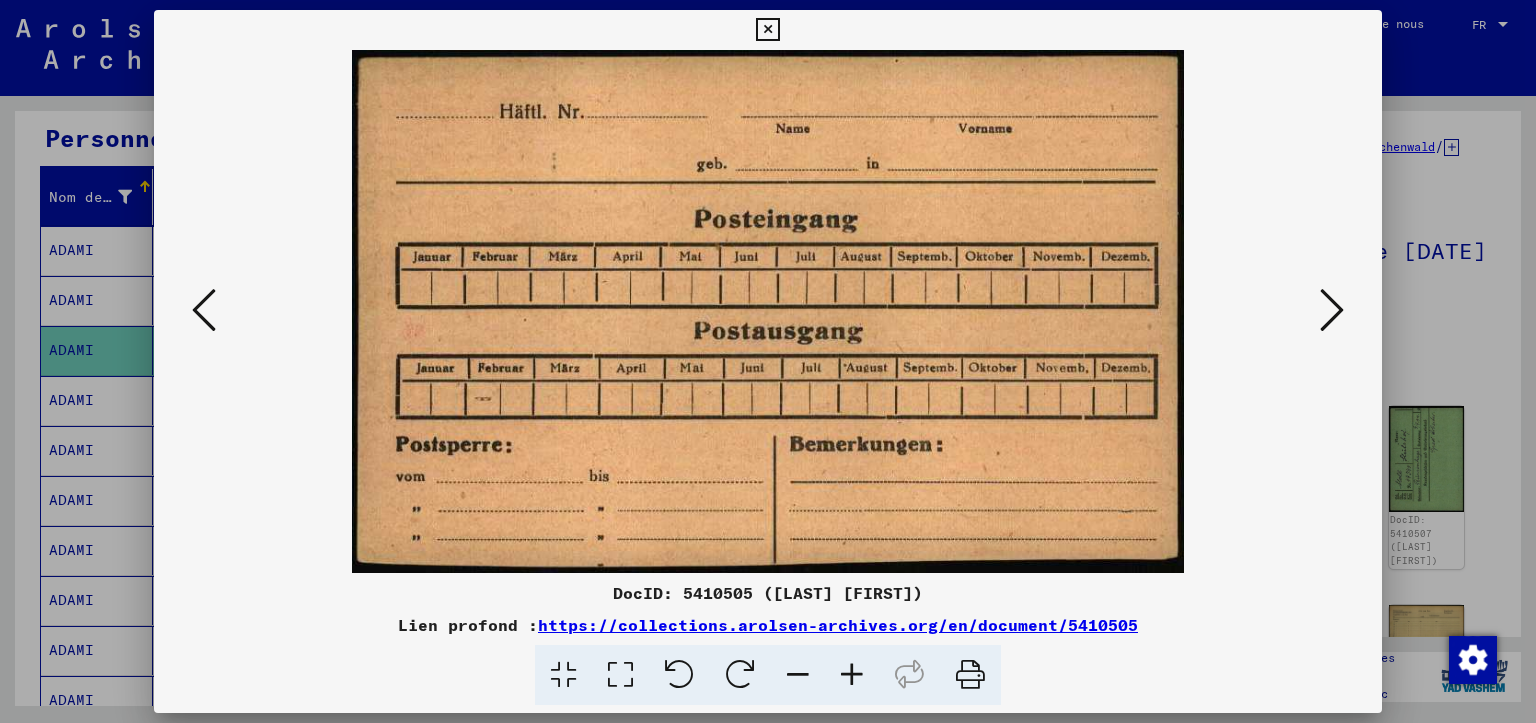 click at bounding box center (1332, 310) 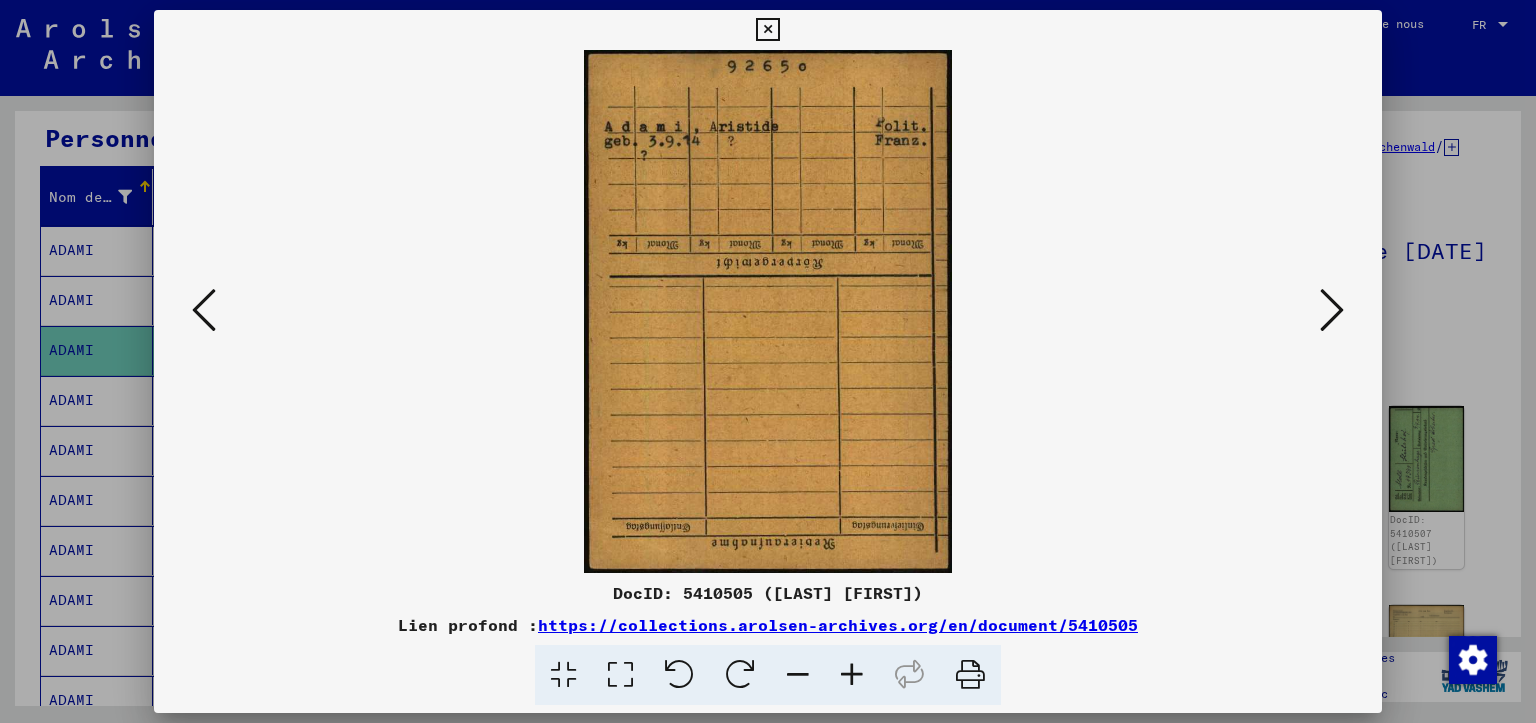 click at bounding box center (1332, 310) 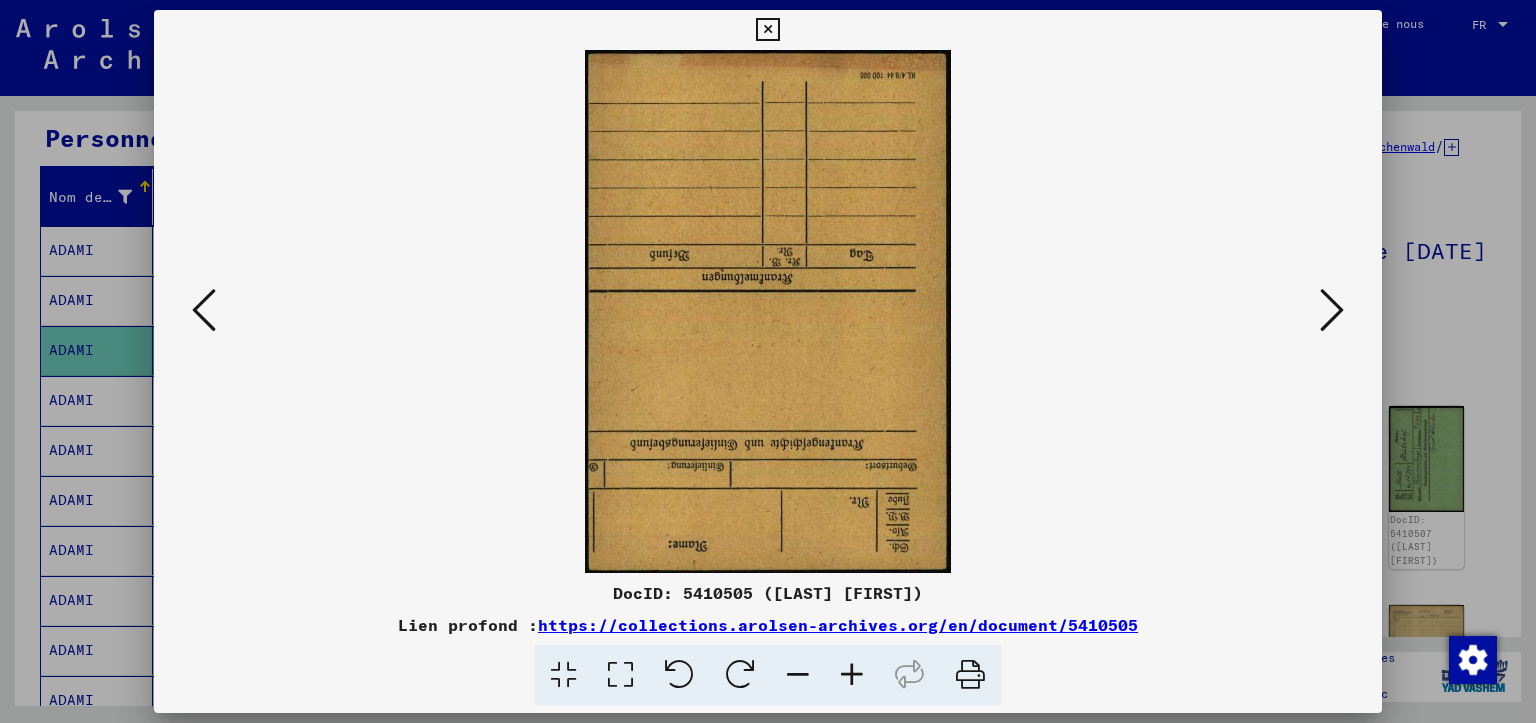 click at bounding box center (1332, 310) 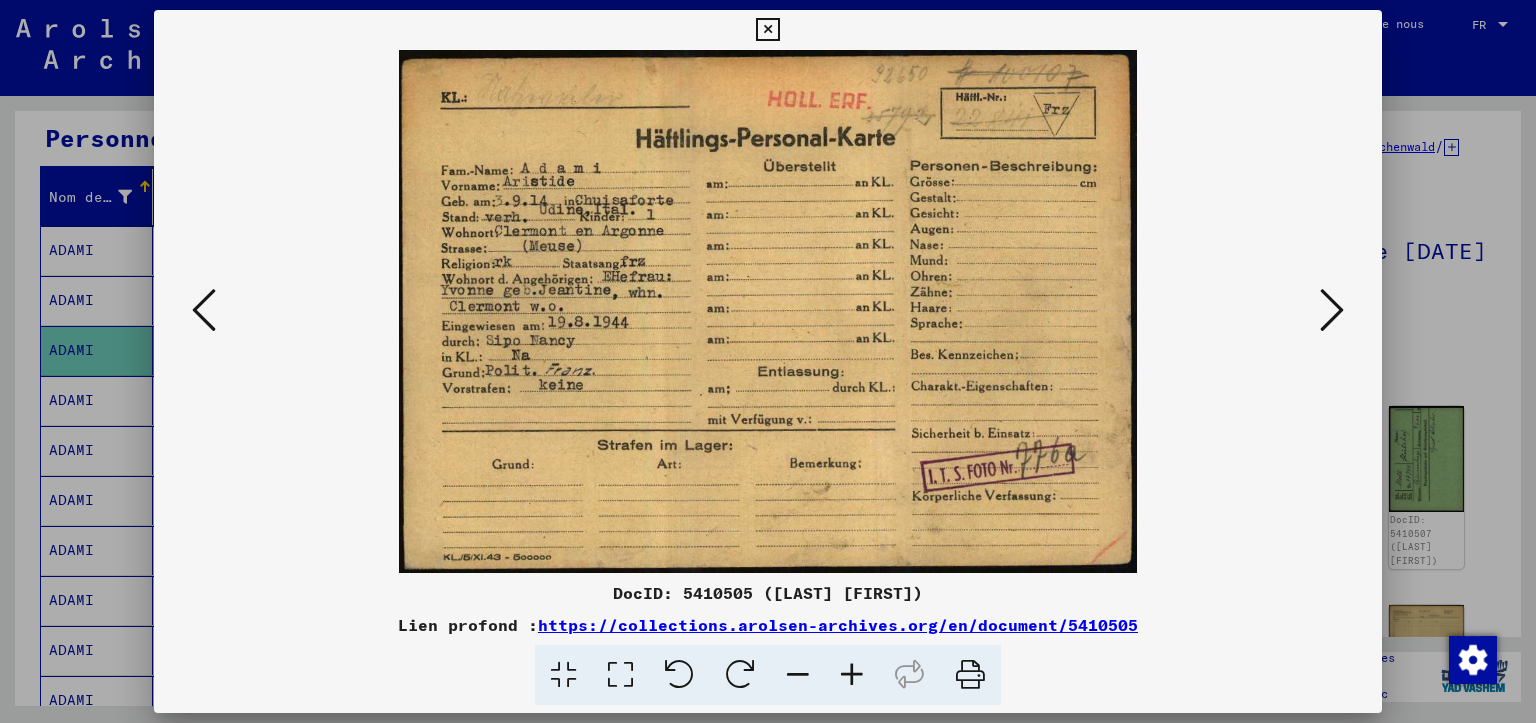 click at bounding box center (1332, 310) 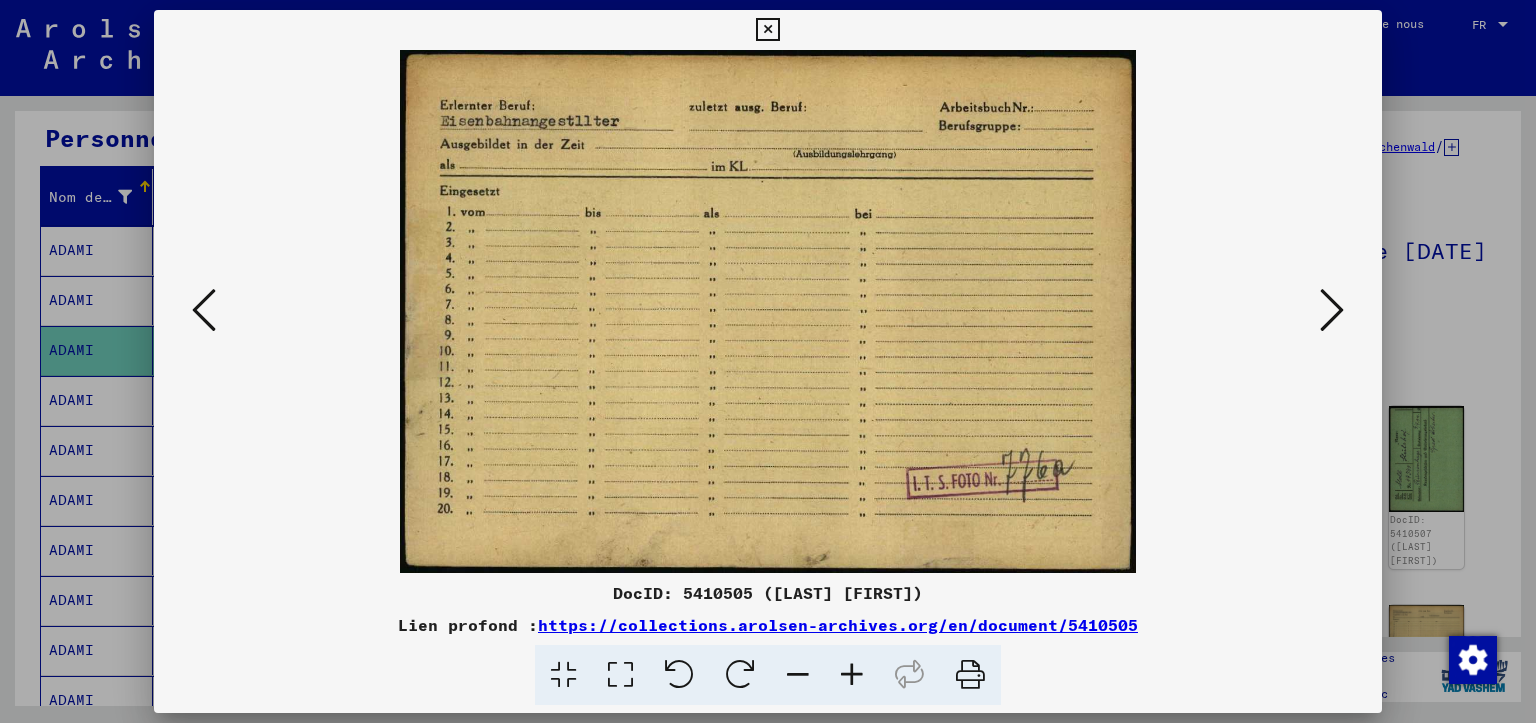 click at bounding box center (1332, 310) 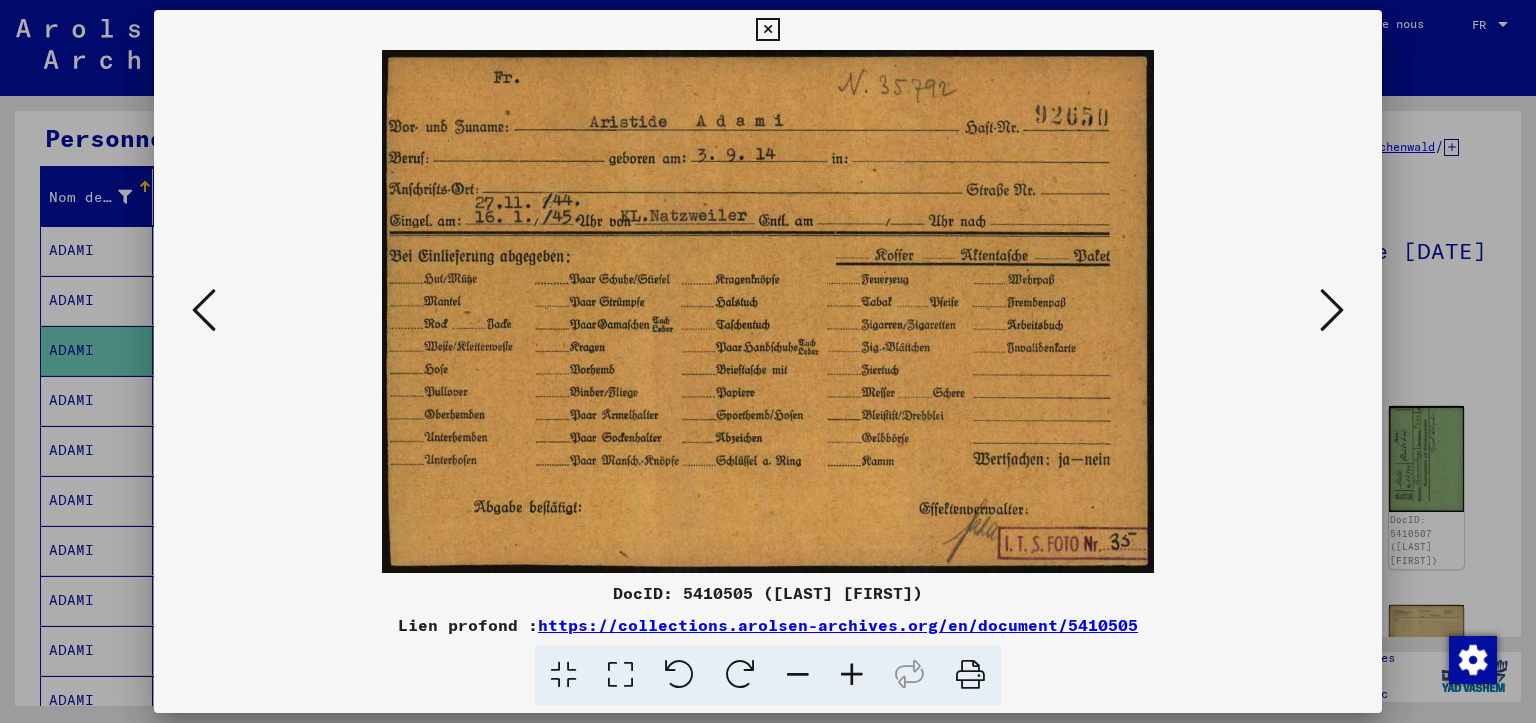 click at bounding box center [1332, 310] 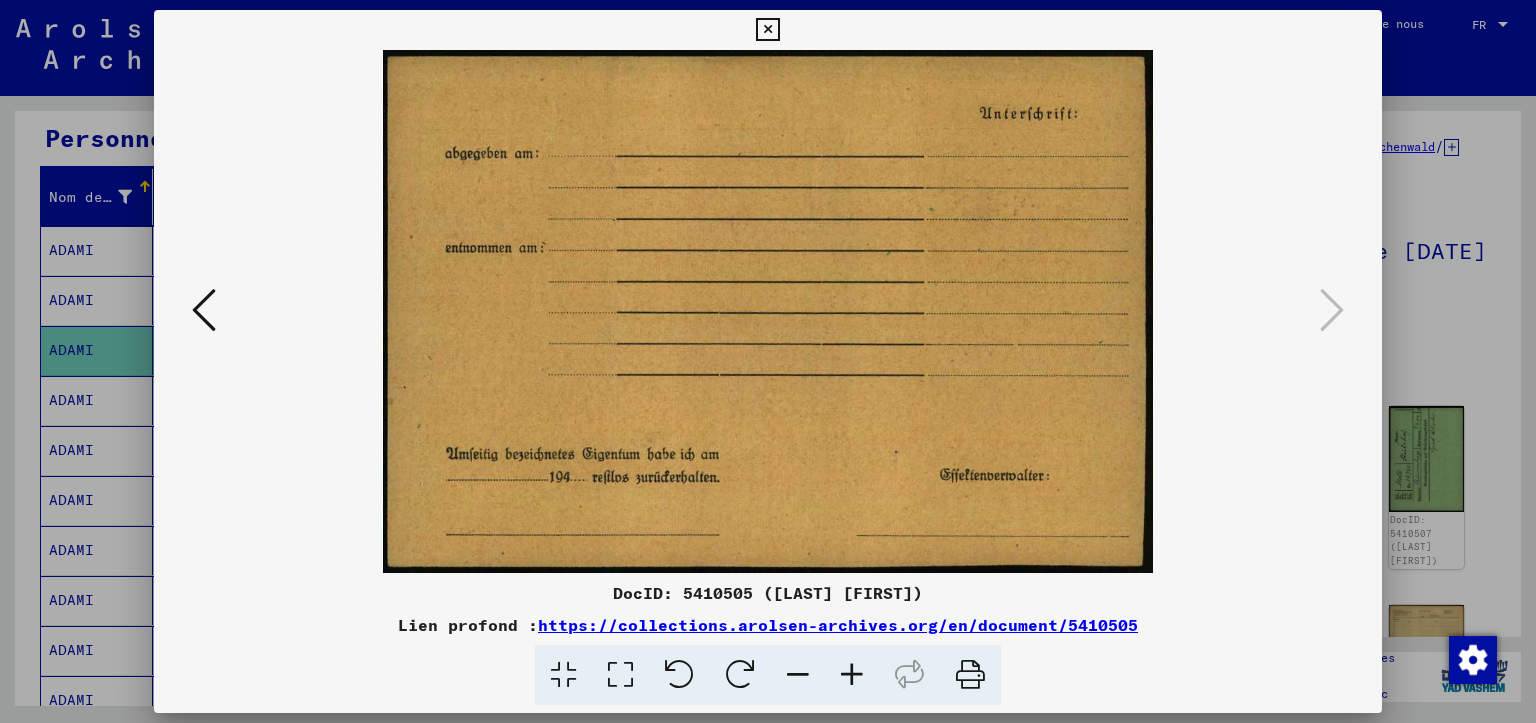 click at bounding box center [1332, 310] 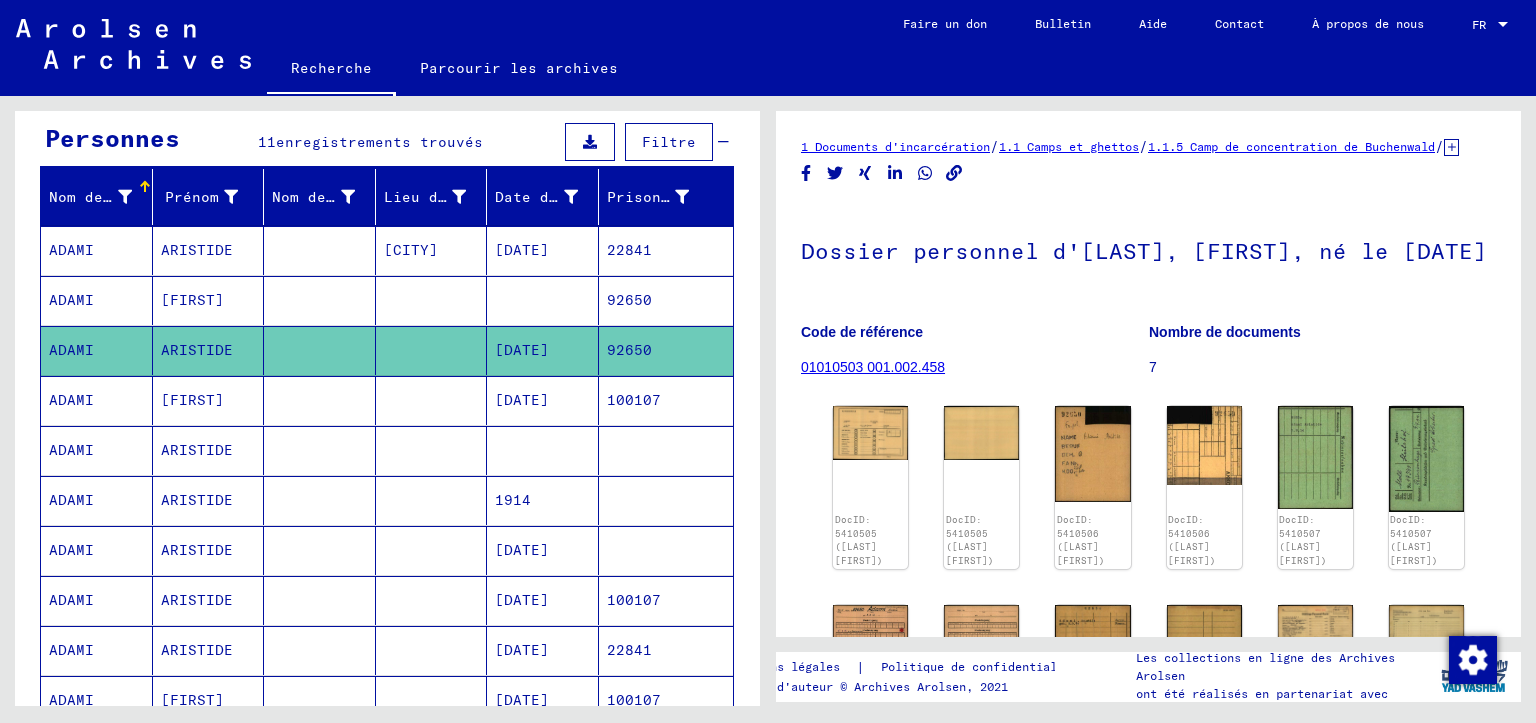 click on "[DATE]" 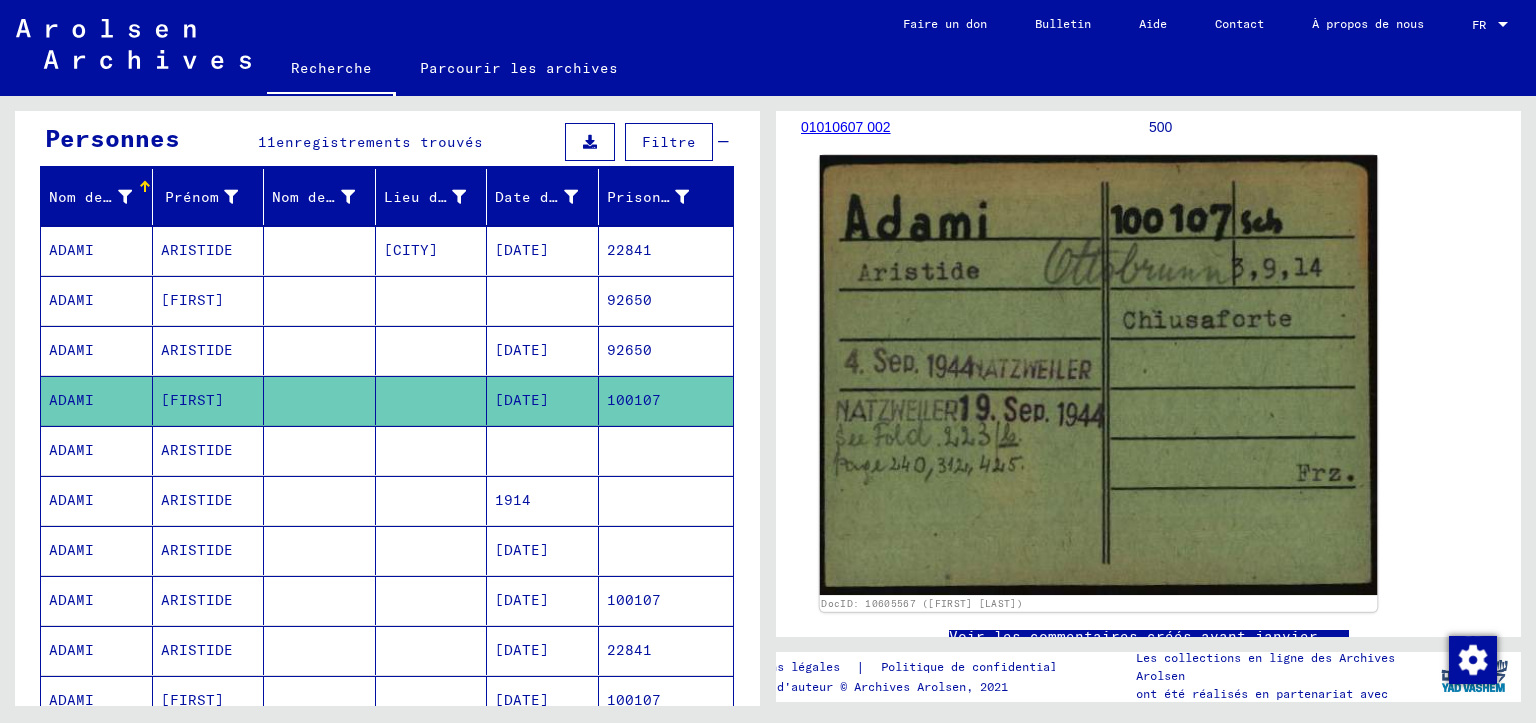 scroll, scrollTop: 300, scrollLeft: 0, axis: vertical 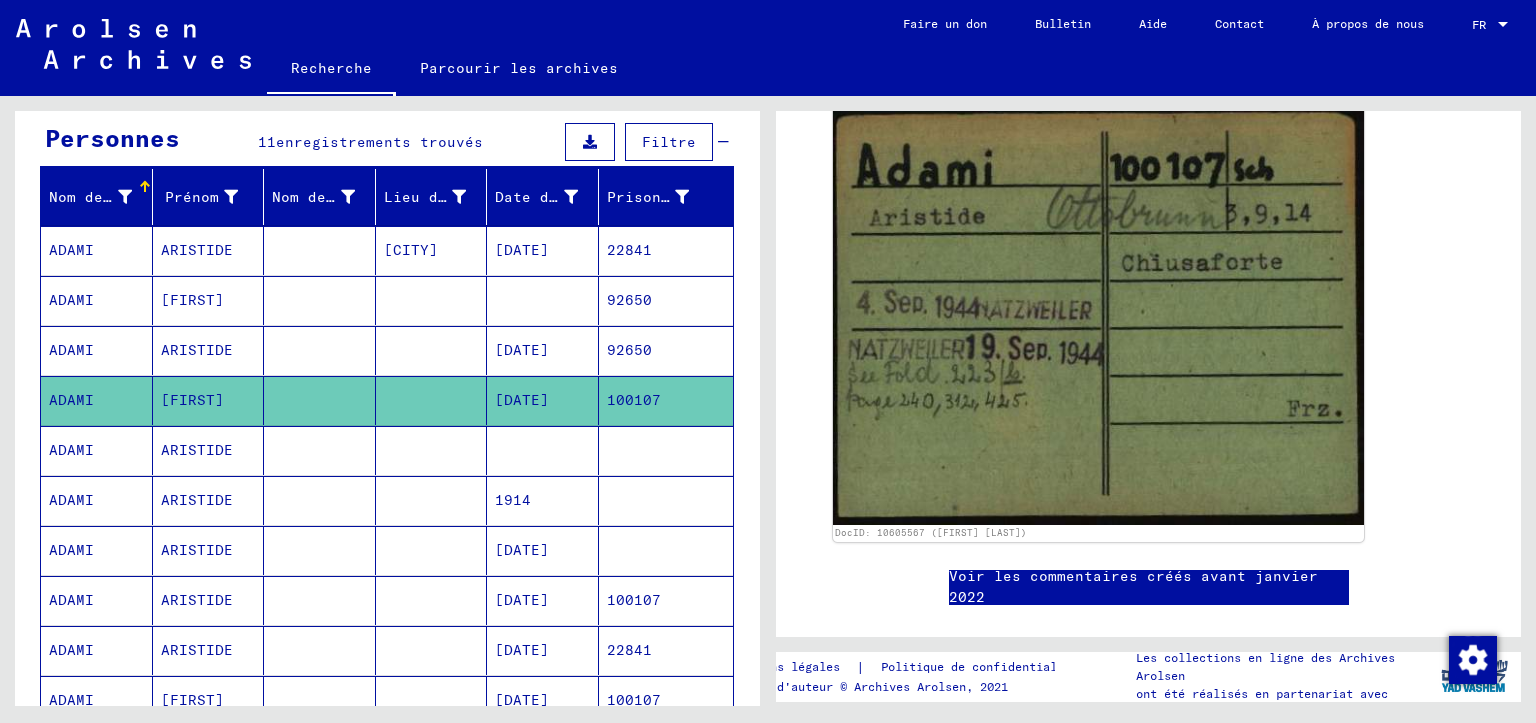 click at bounding box center [543, 500] 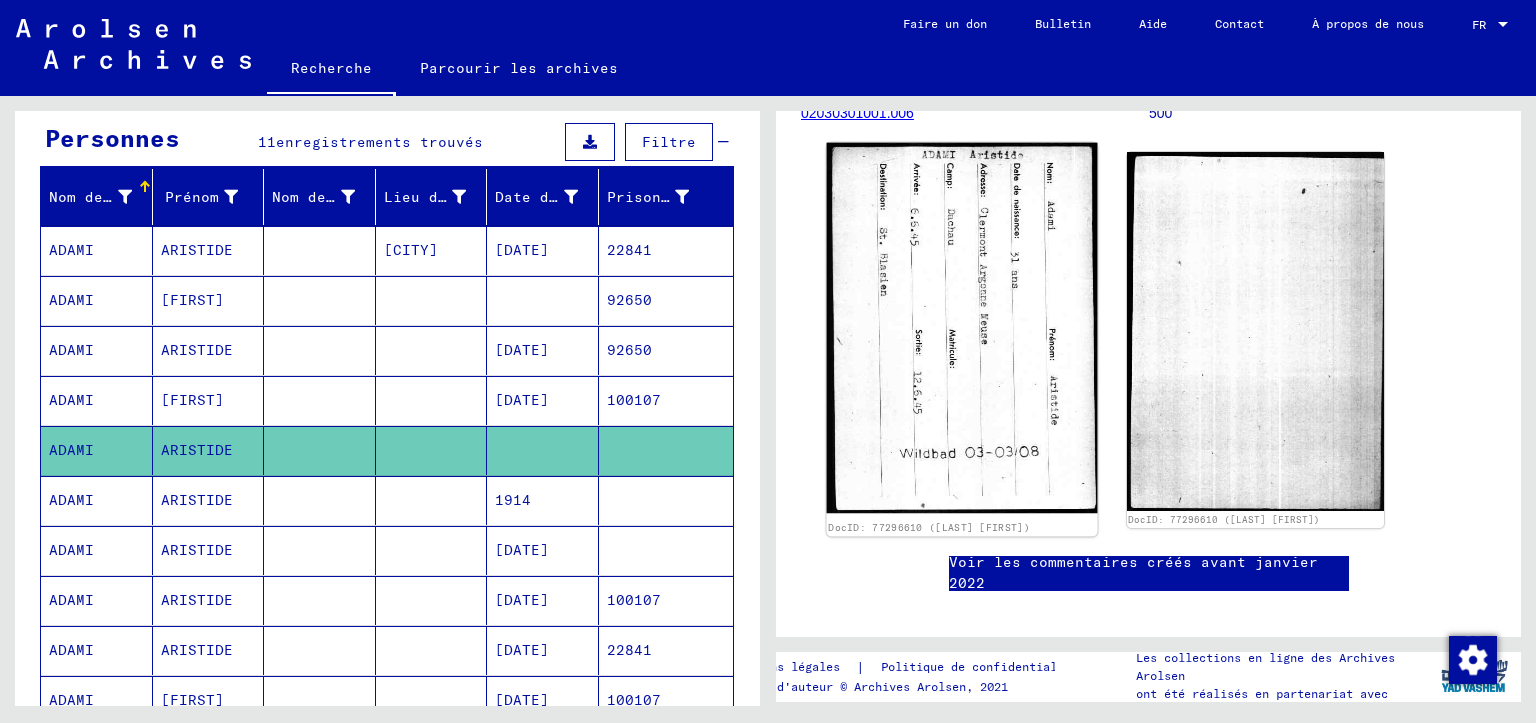 scroll, scrollTop: 300, scrollLeft: 0, axis: vertical 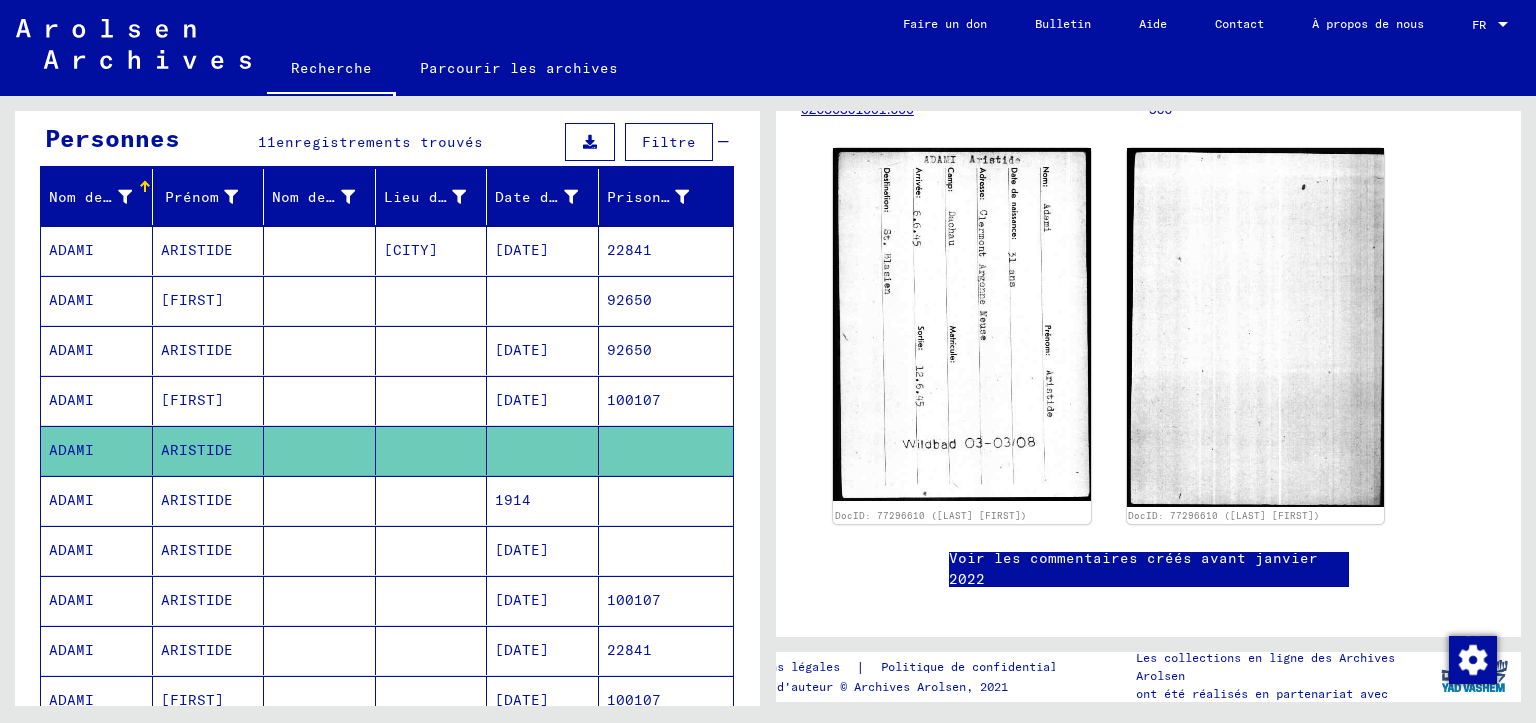 click on "1914" at bounding box center (522, 550) 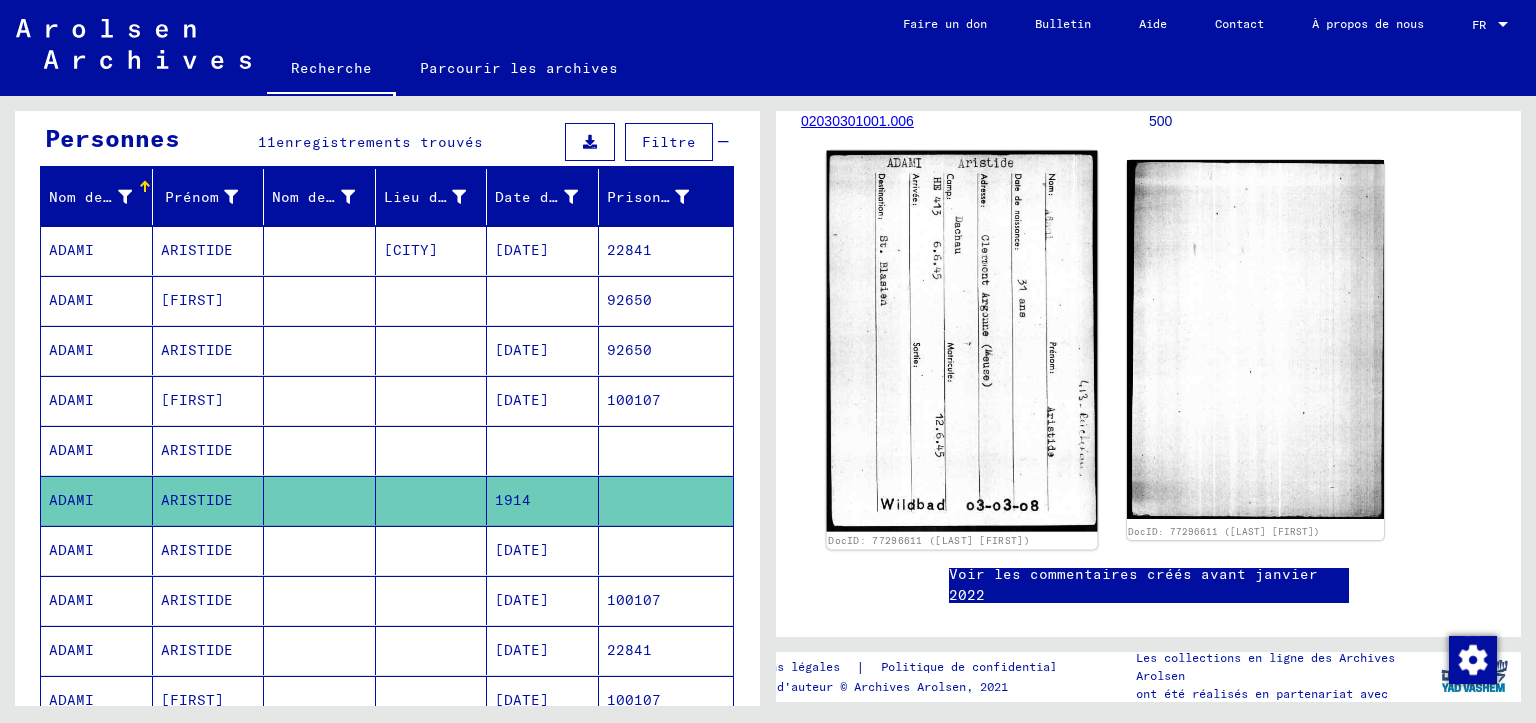 scroll, scrollTop: 300, scrollLeft: 0, axis: vertical 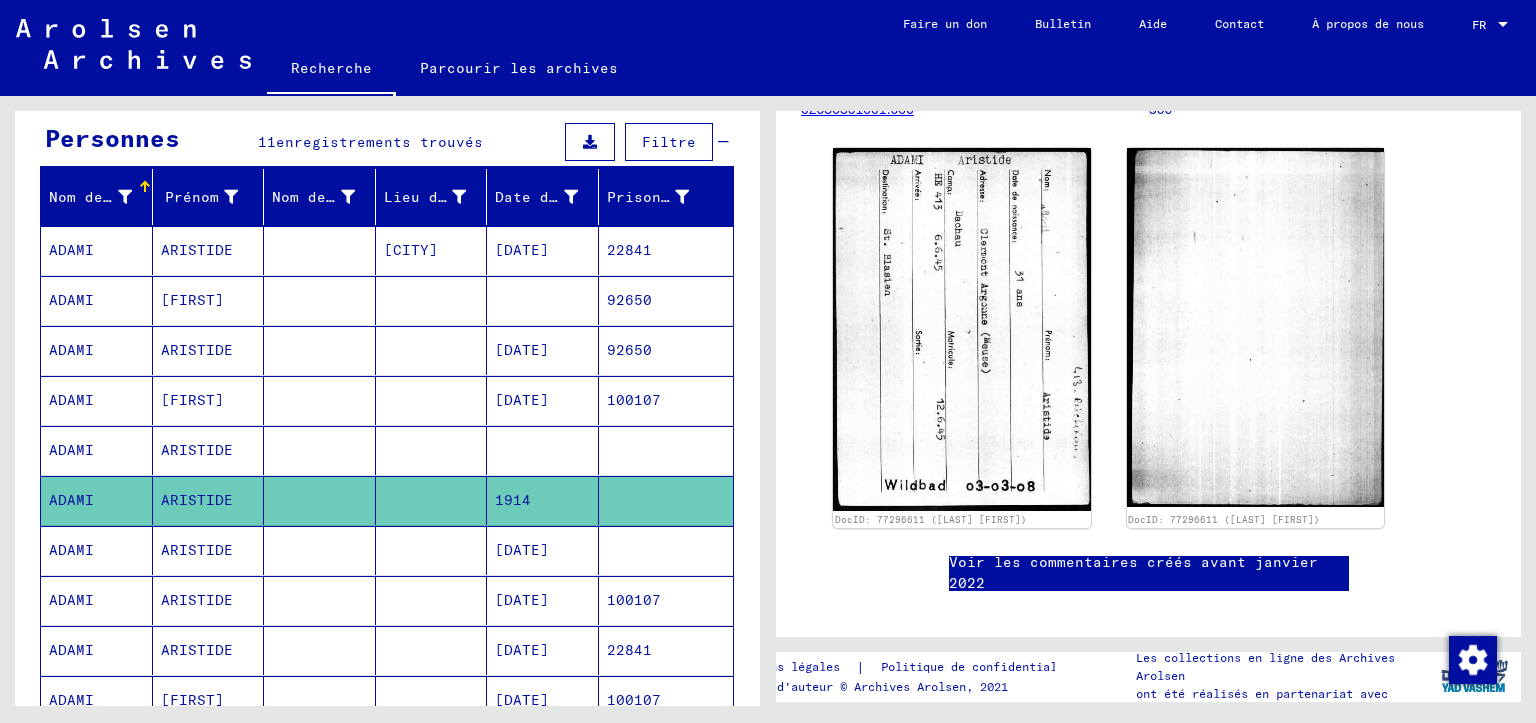 click on "[DATE]" at bounding box center (522, 600) 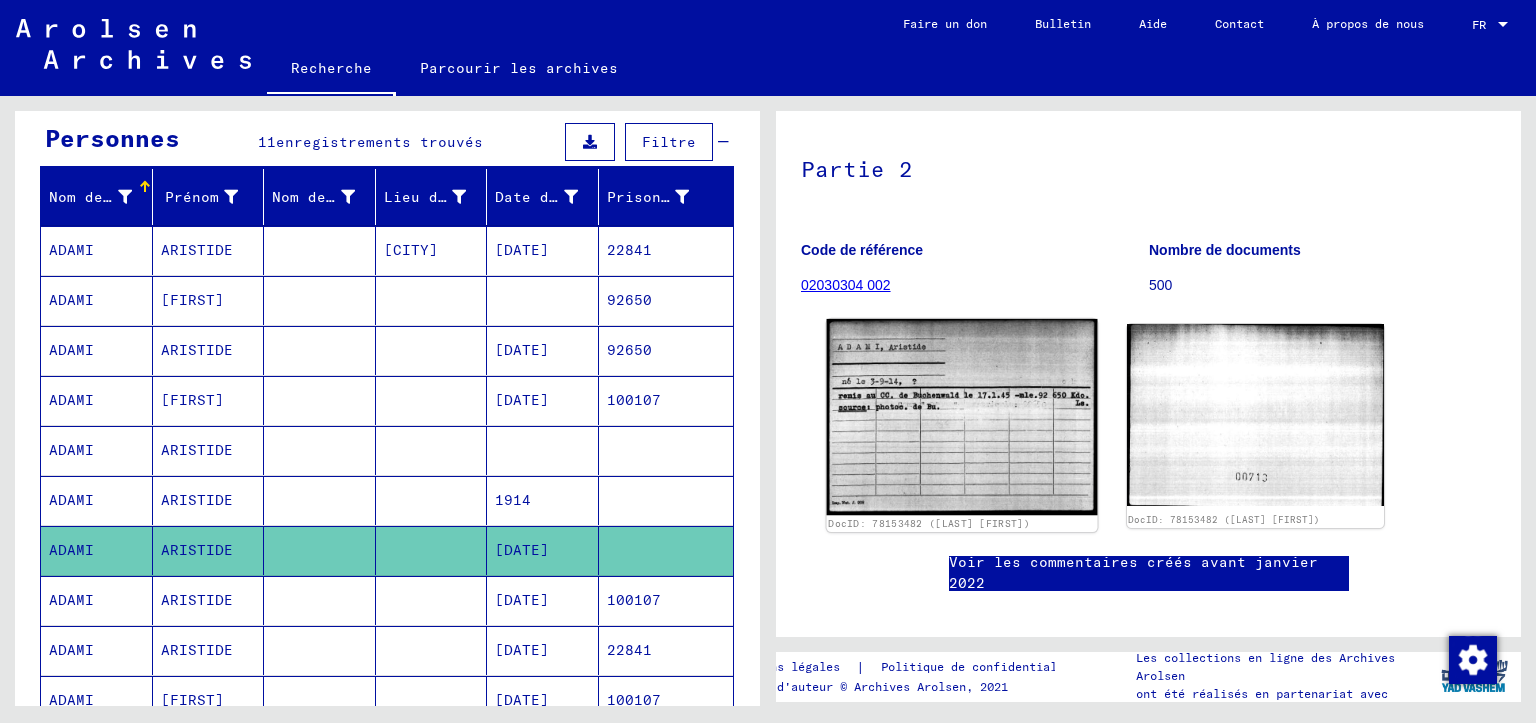 scroll, scrollTop: 200, scrollLeft: 0, axis: vertical 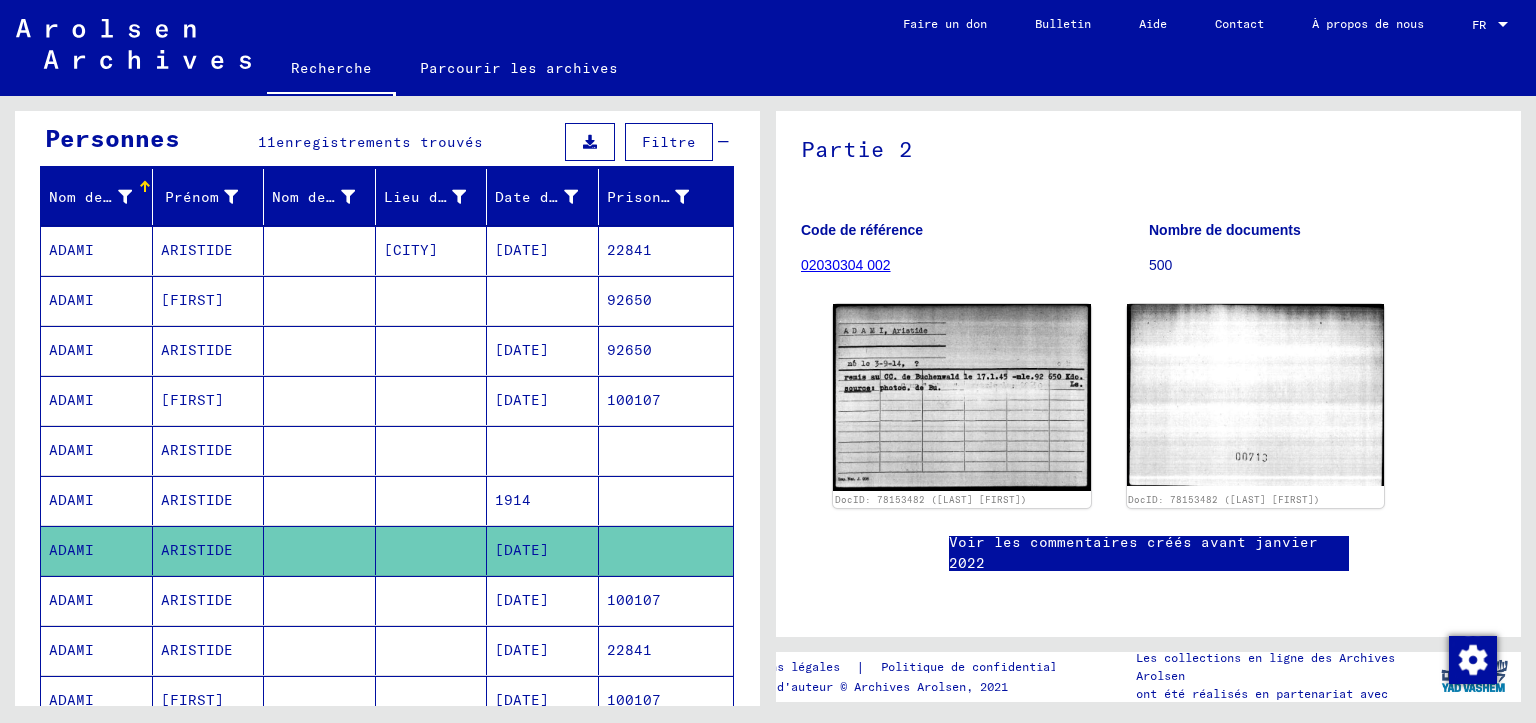 click on "[DATE]" at bounding box center (522, 650) 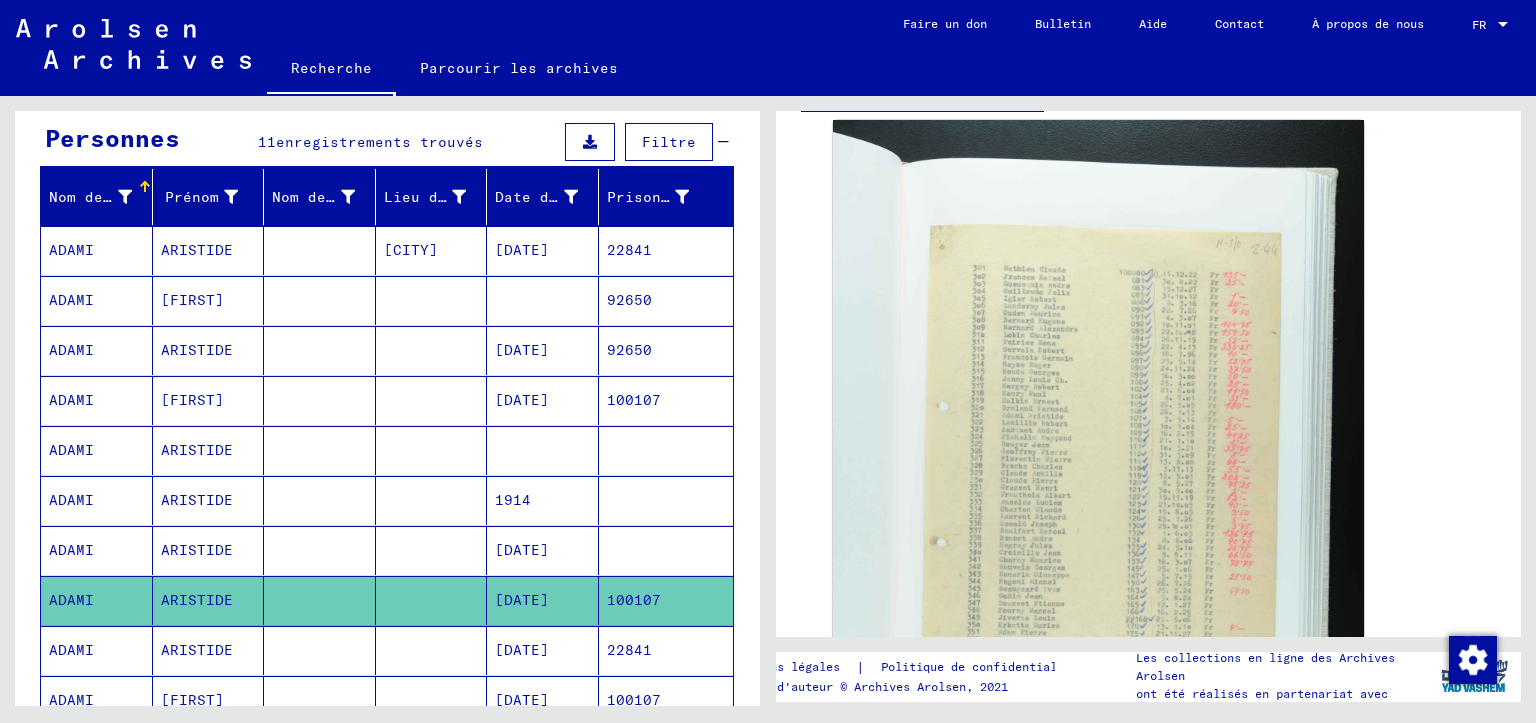 scroll, scrollTop: 500, scrollLeft: 0, axis: vertical 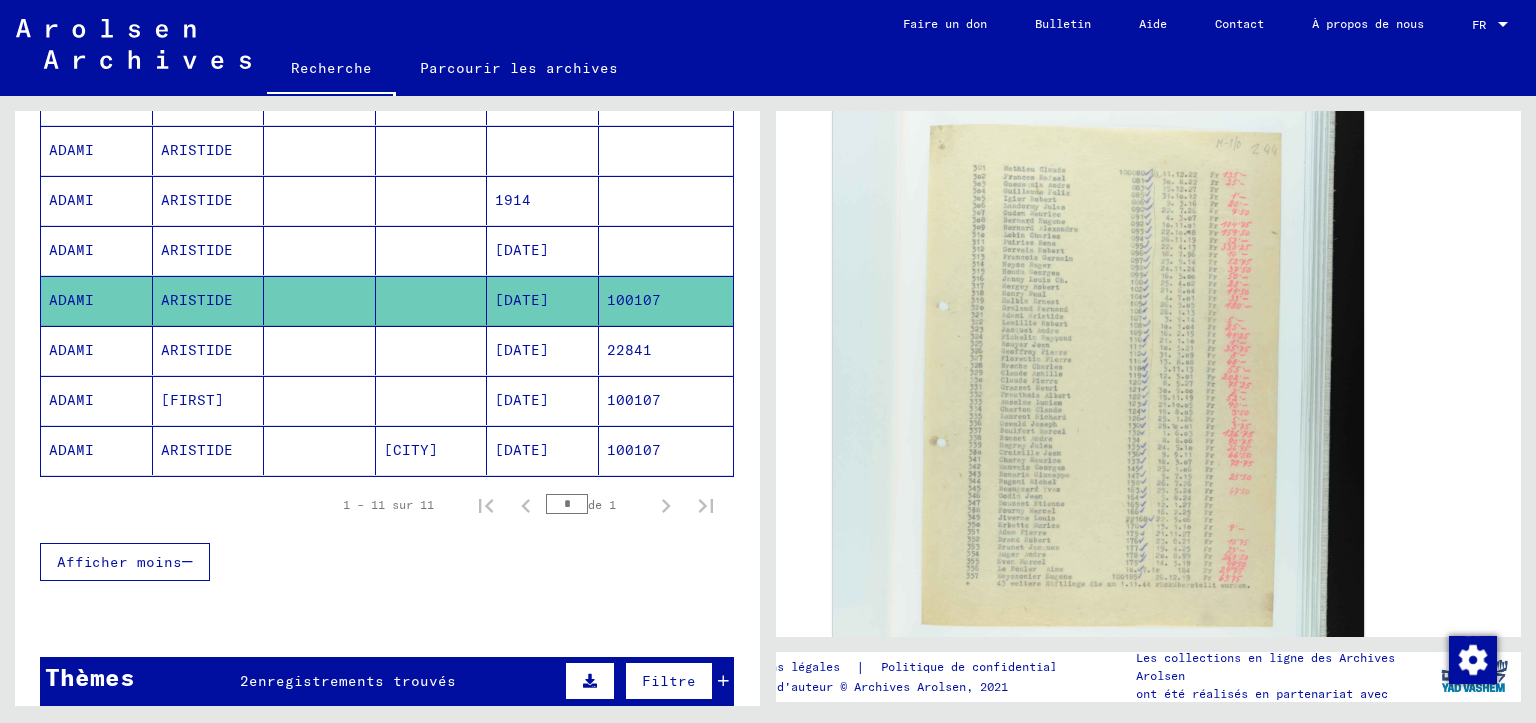 click on "[DATE]" at bounding box center (522, 400) 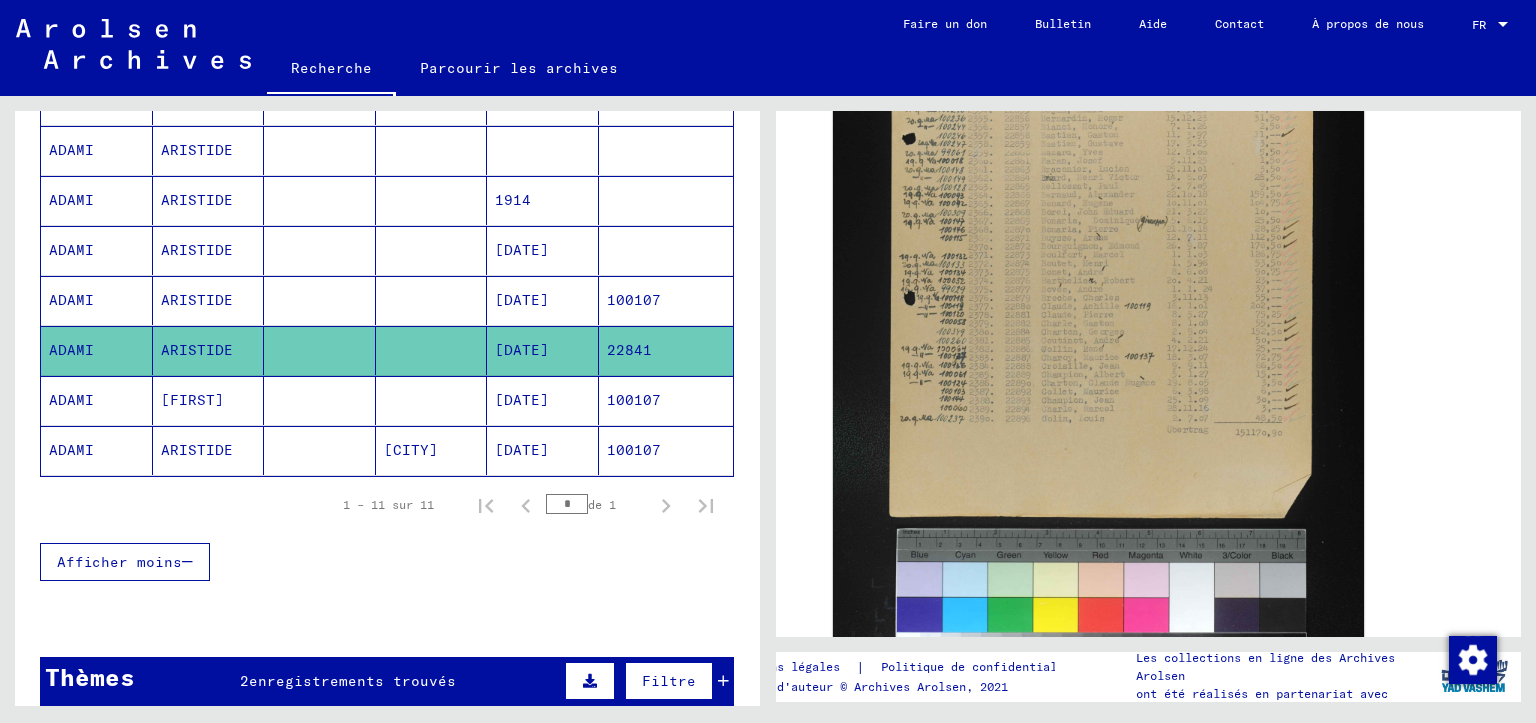 scroll, scrollTop: 800, scrollLeft: 0, axis: vertical 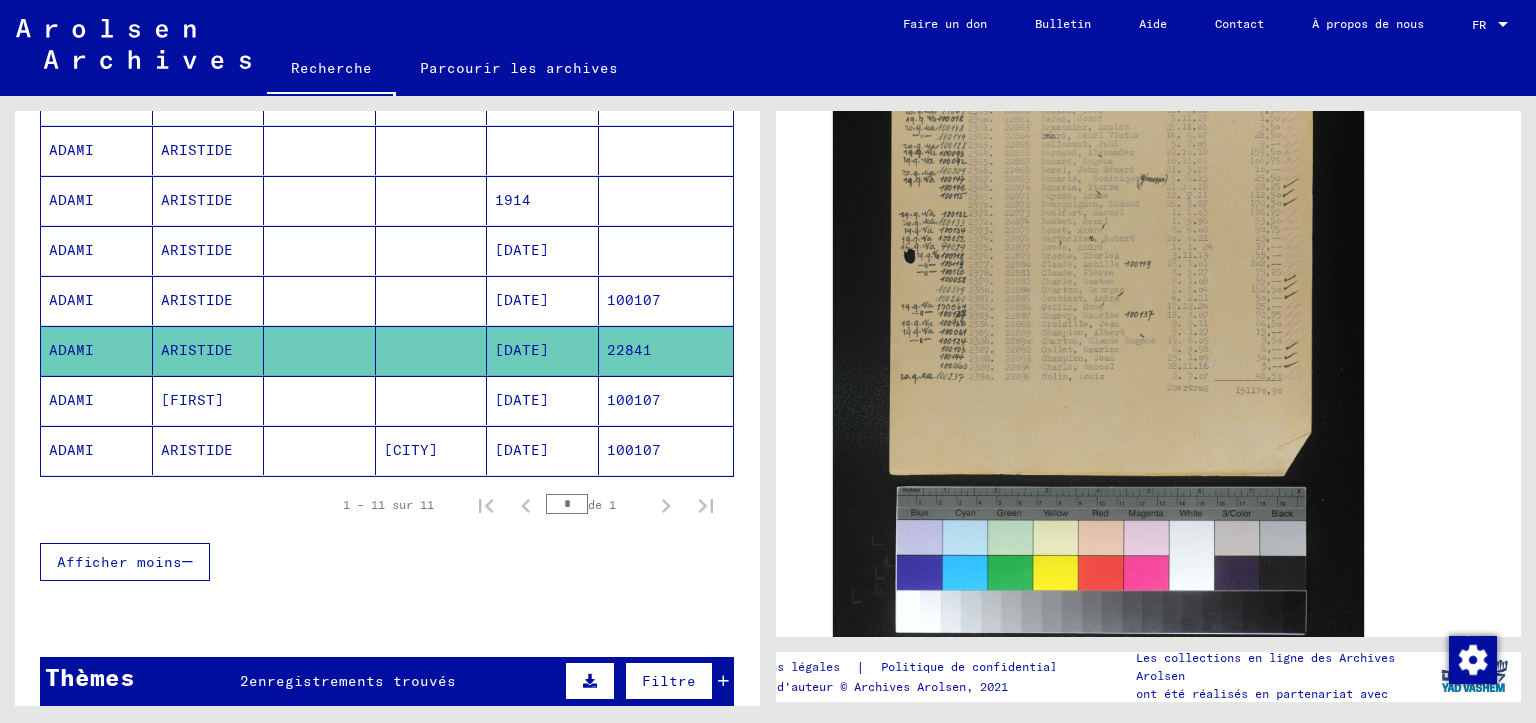 click on "[DATE]" at bounding box center [522, 450] 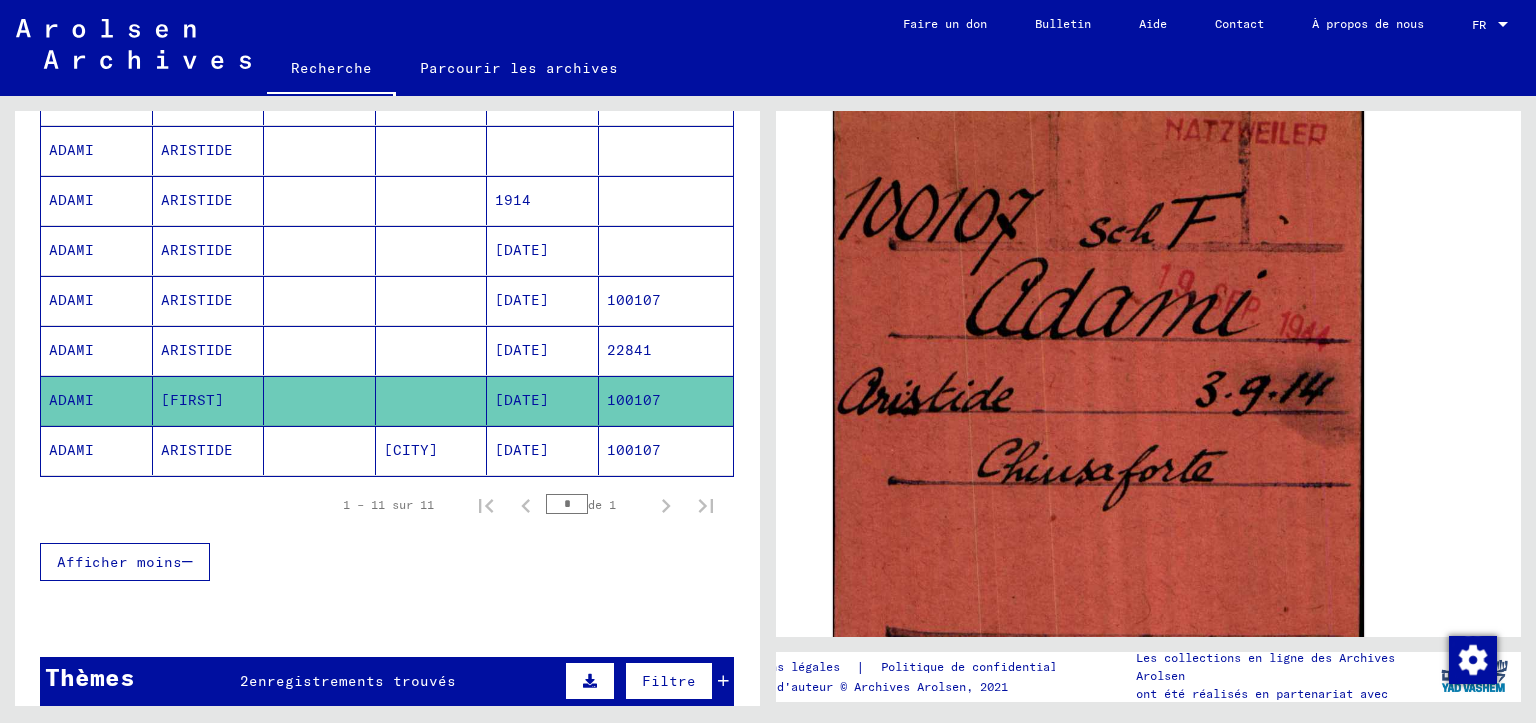 scroll, scrollTop: 400, scrollLeft: 0, axis: vertical 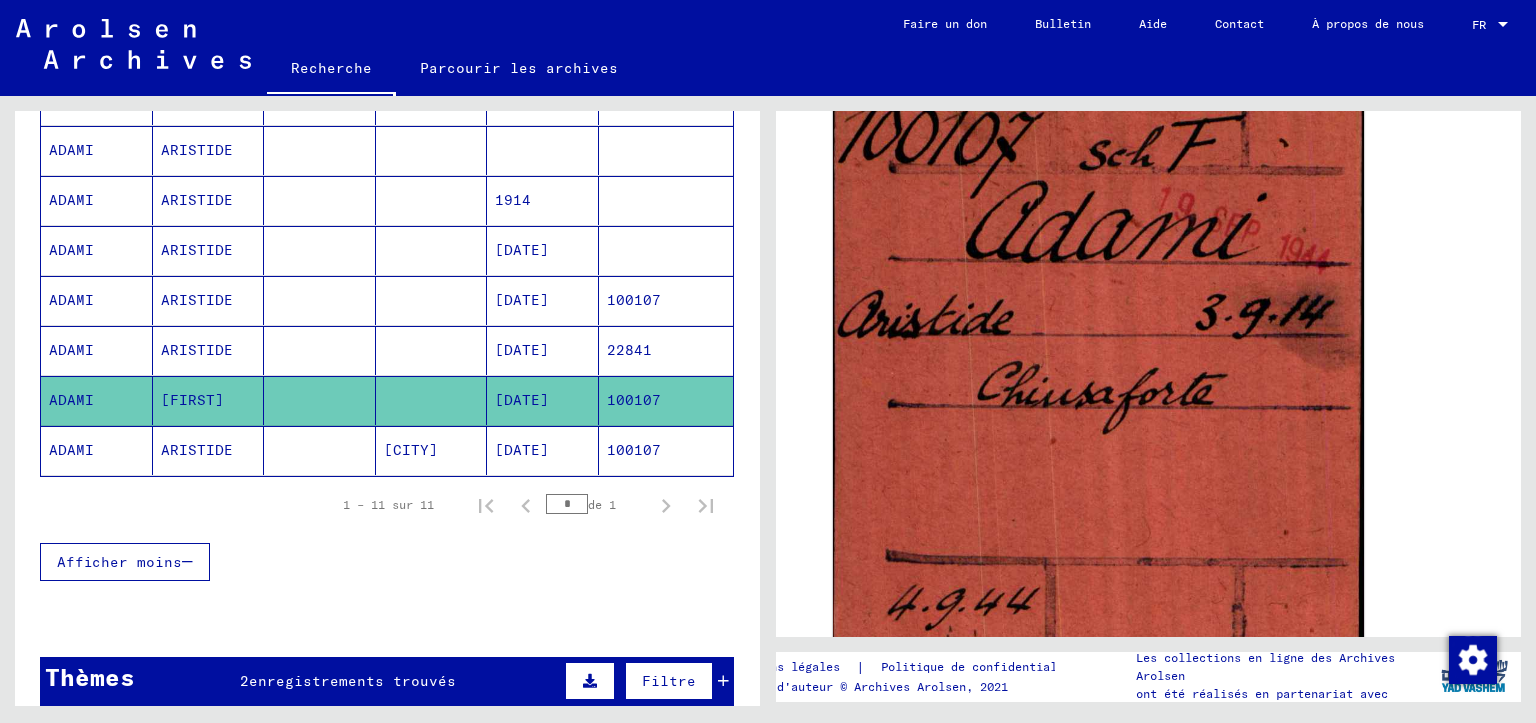 click on "[DATE]" 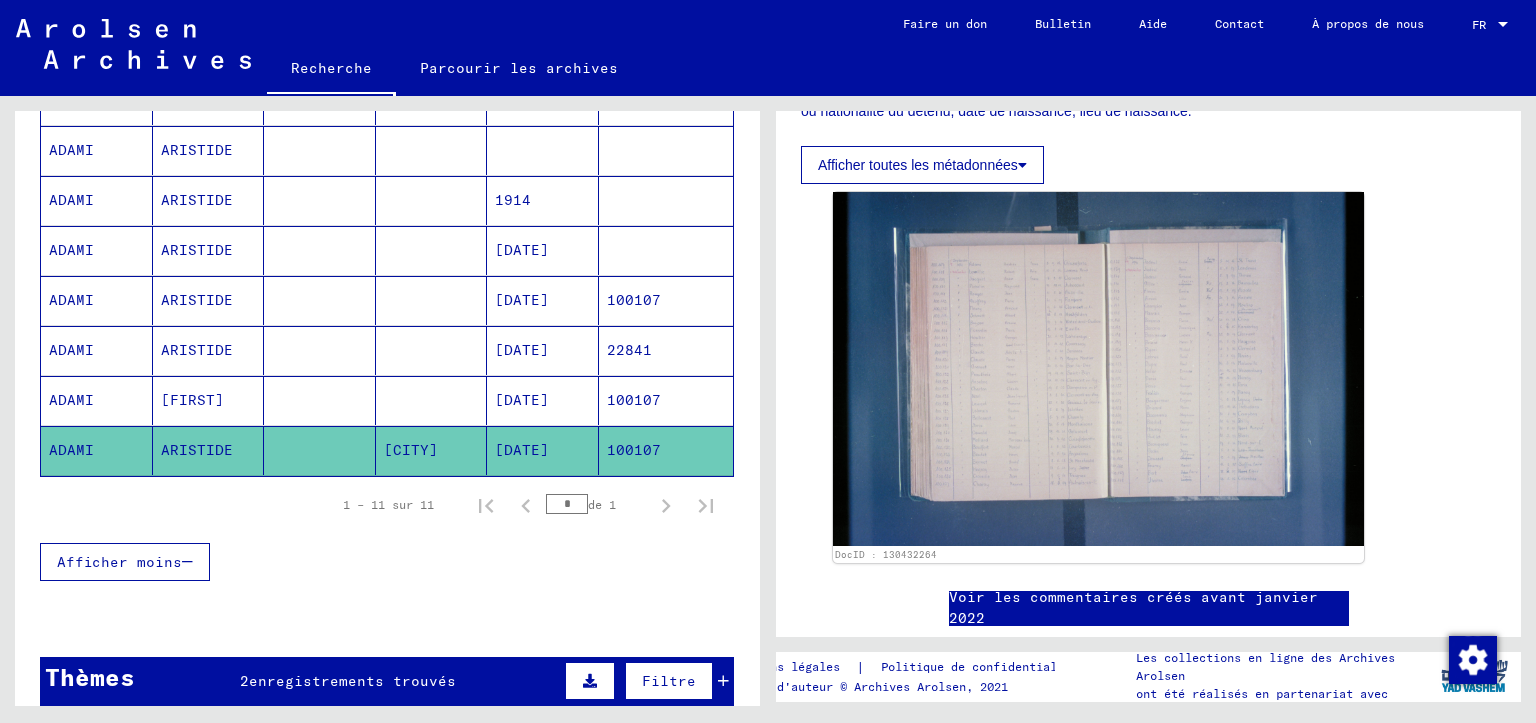 scroll, scrollTop: 500, scrollLeft: 0, axis: vertical 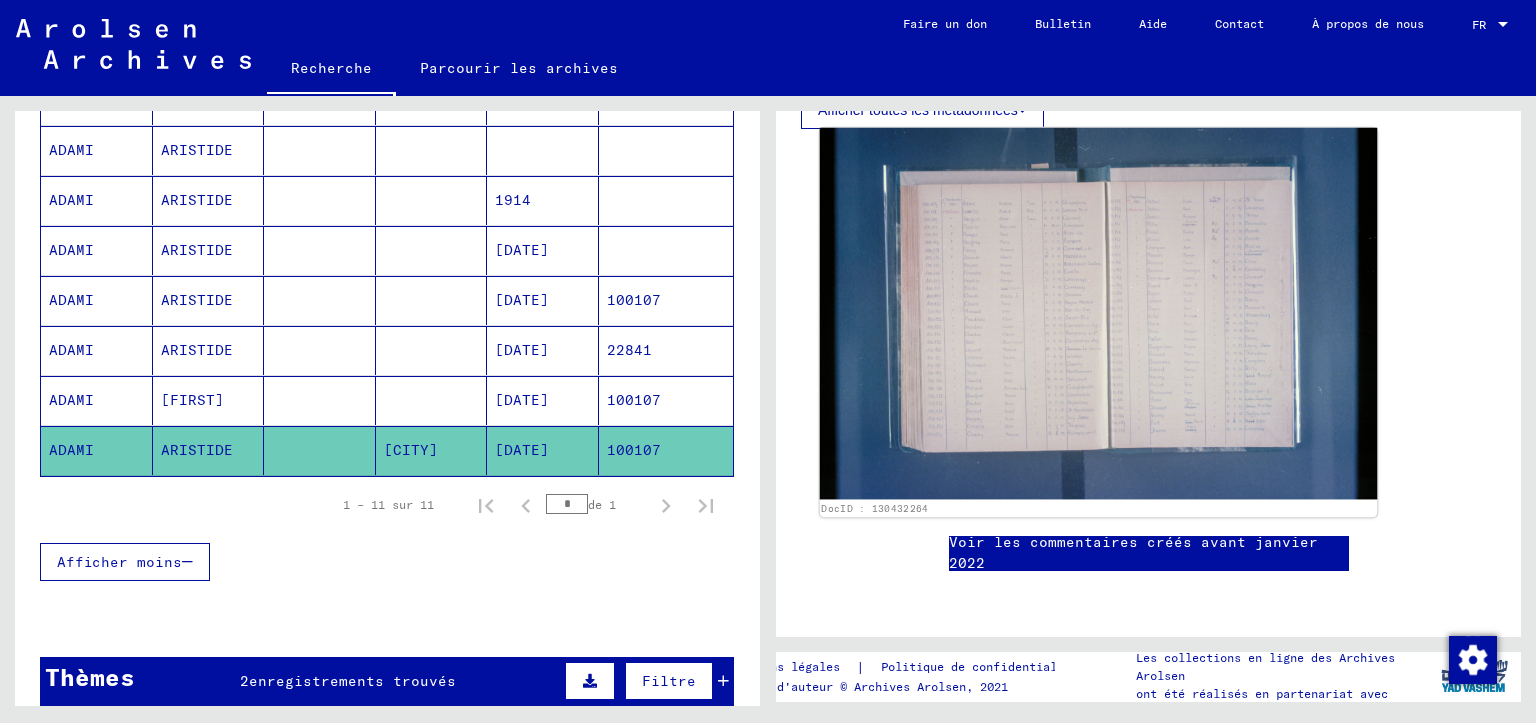 click 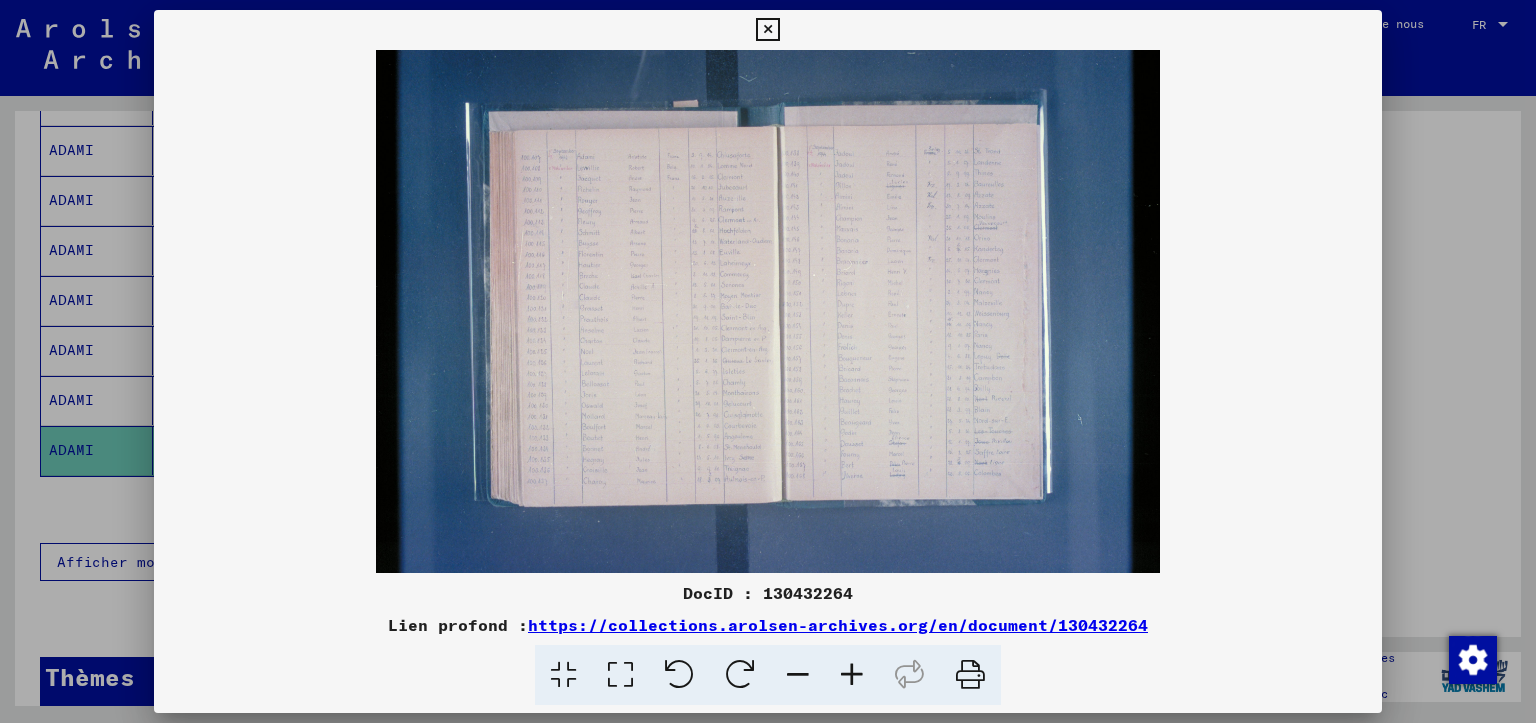 click at bounding box center [852, 675] 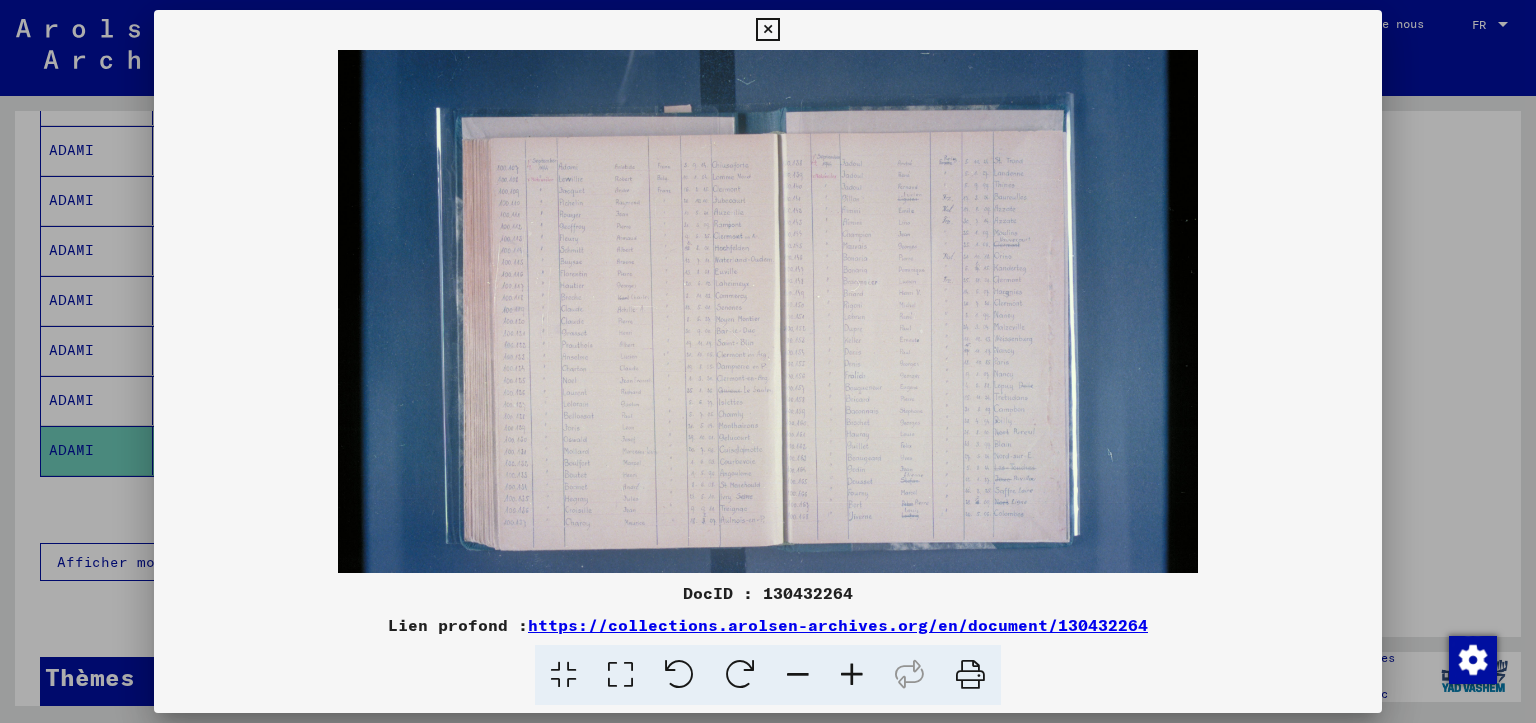 click at bounding box center (852, 675) 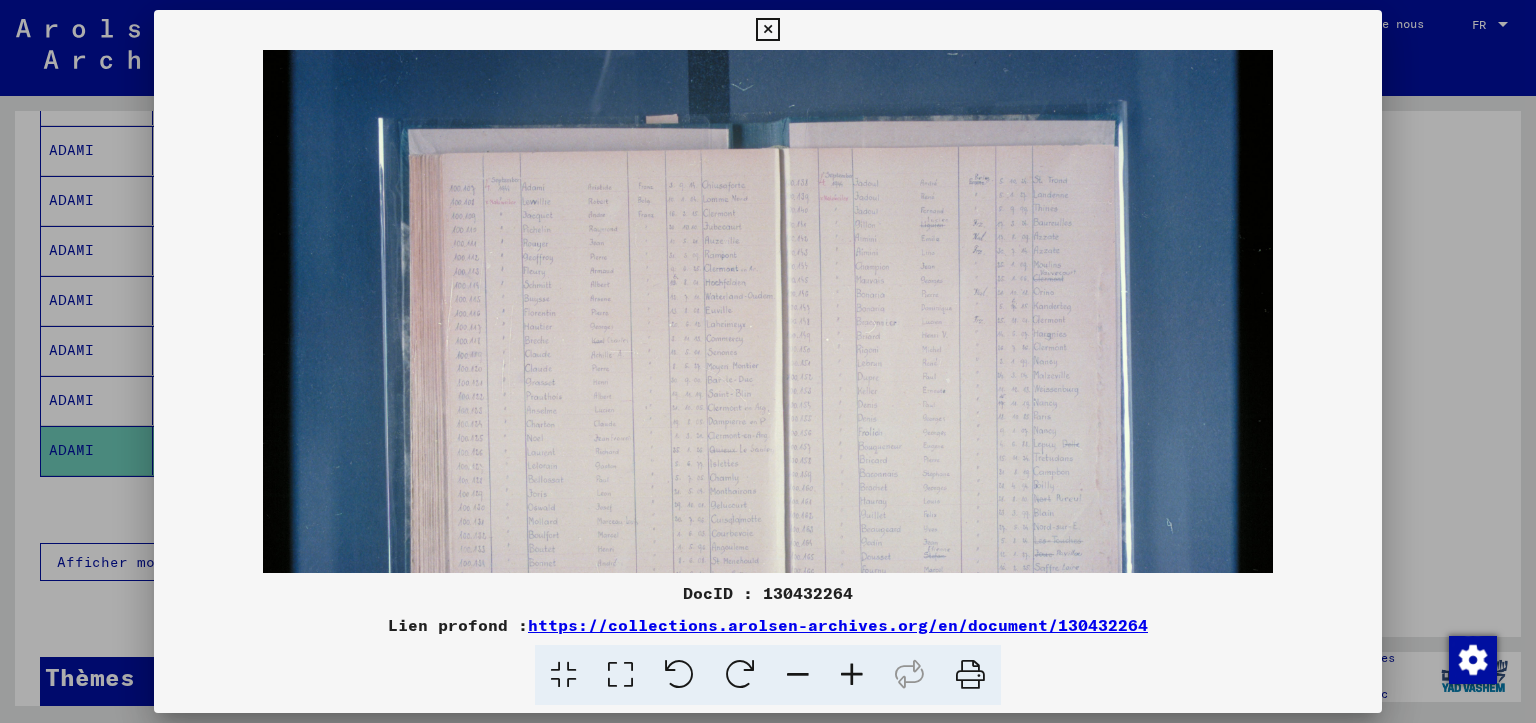 click at bounding box center [852, 675] 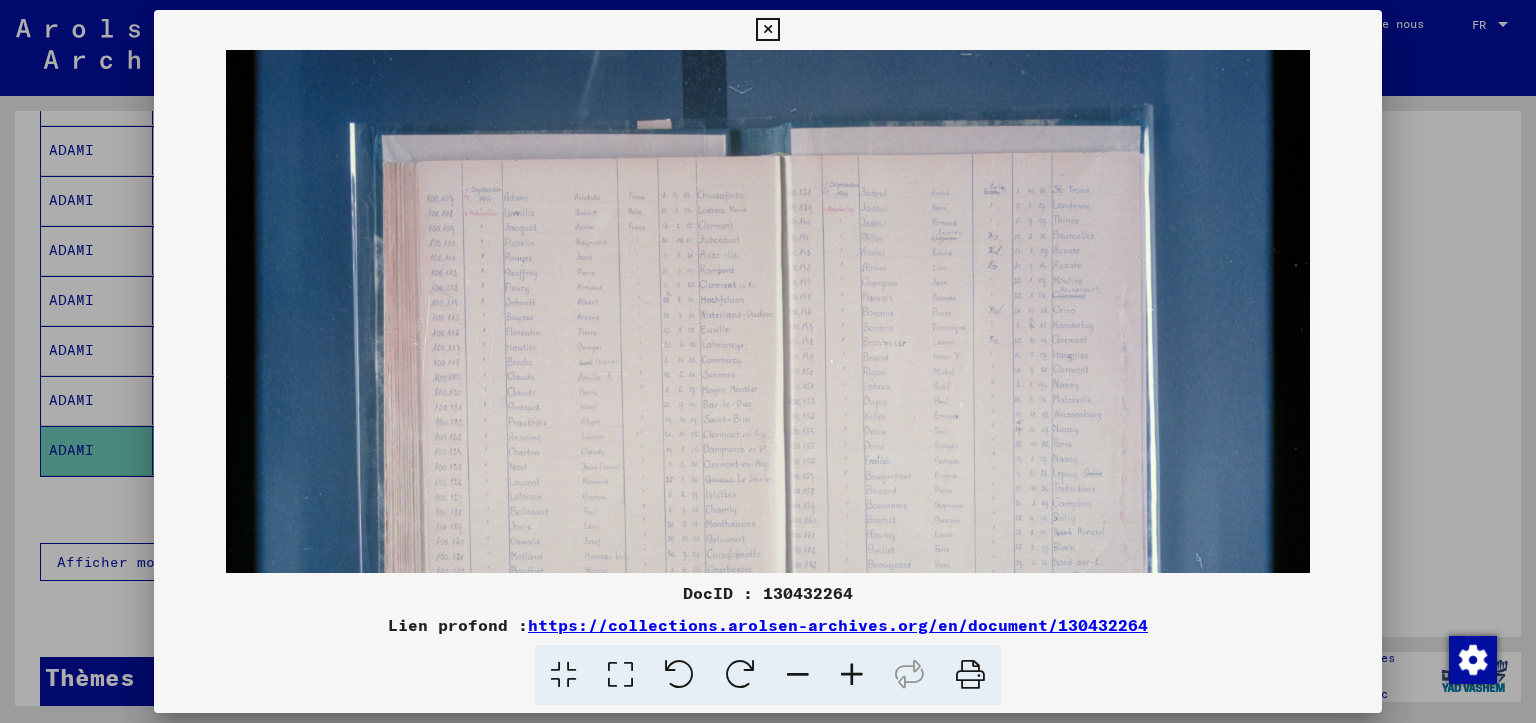 click at bounding box center [852, 675] 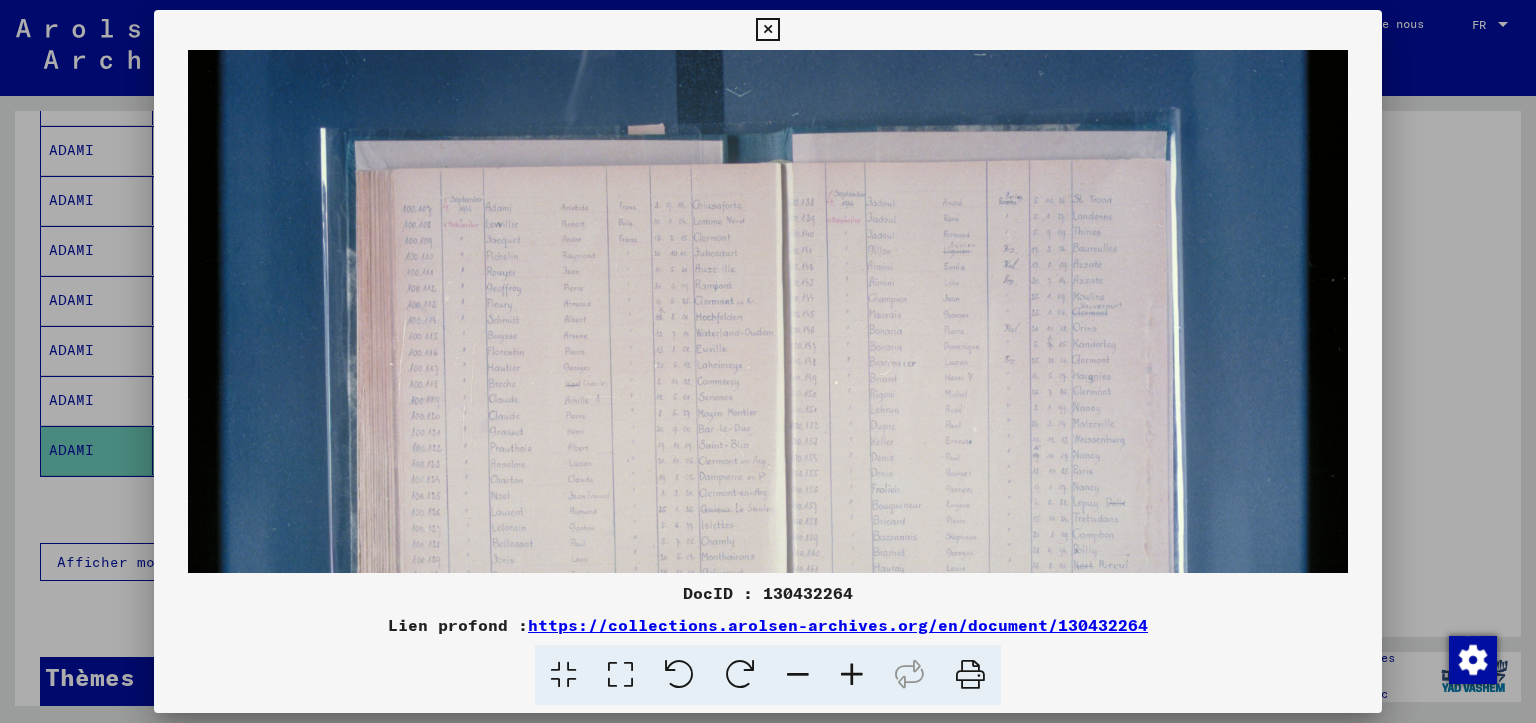 click at bounding box center (852, 675) 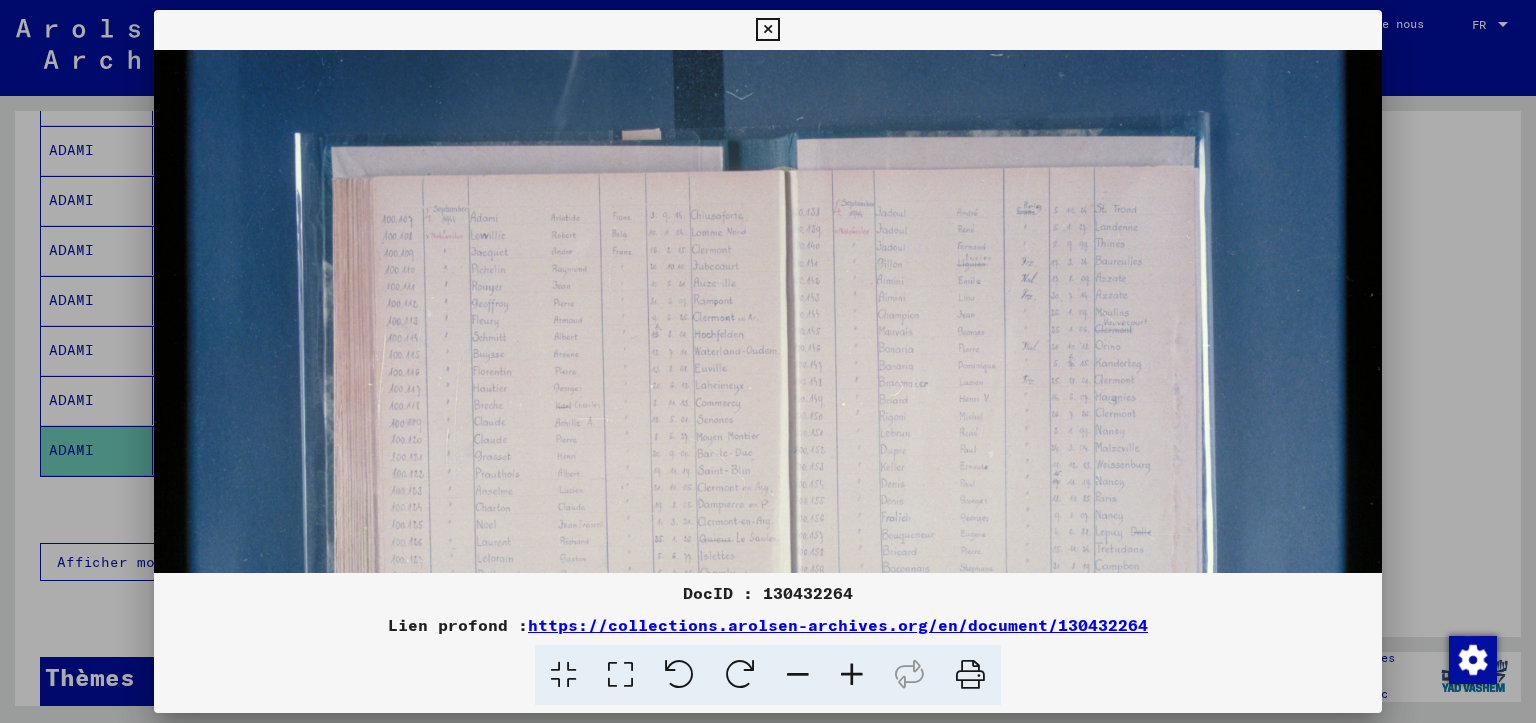 click at bounding box center [852, 675] 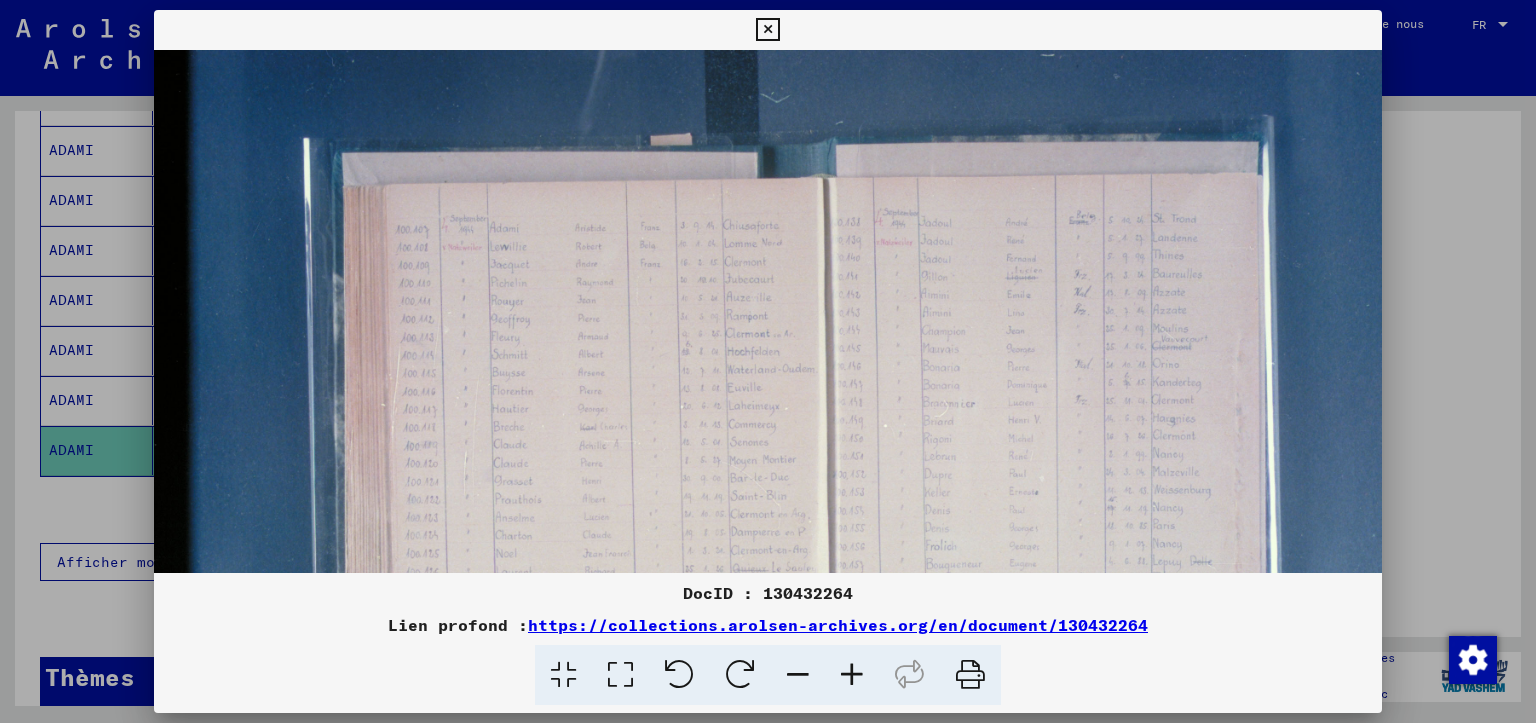 click at bounding box center [852, 675] 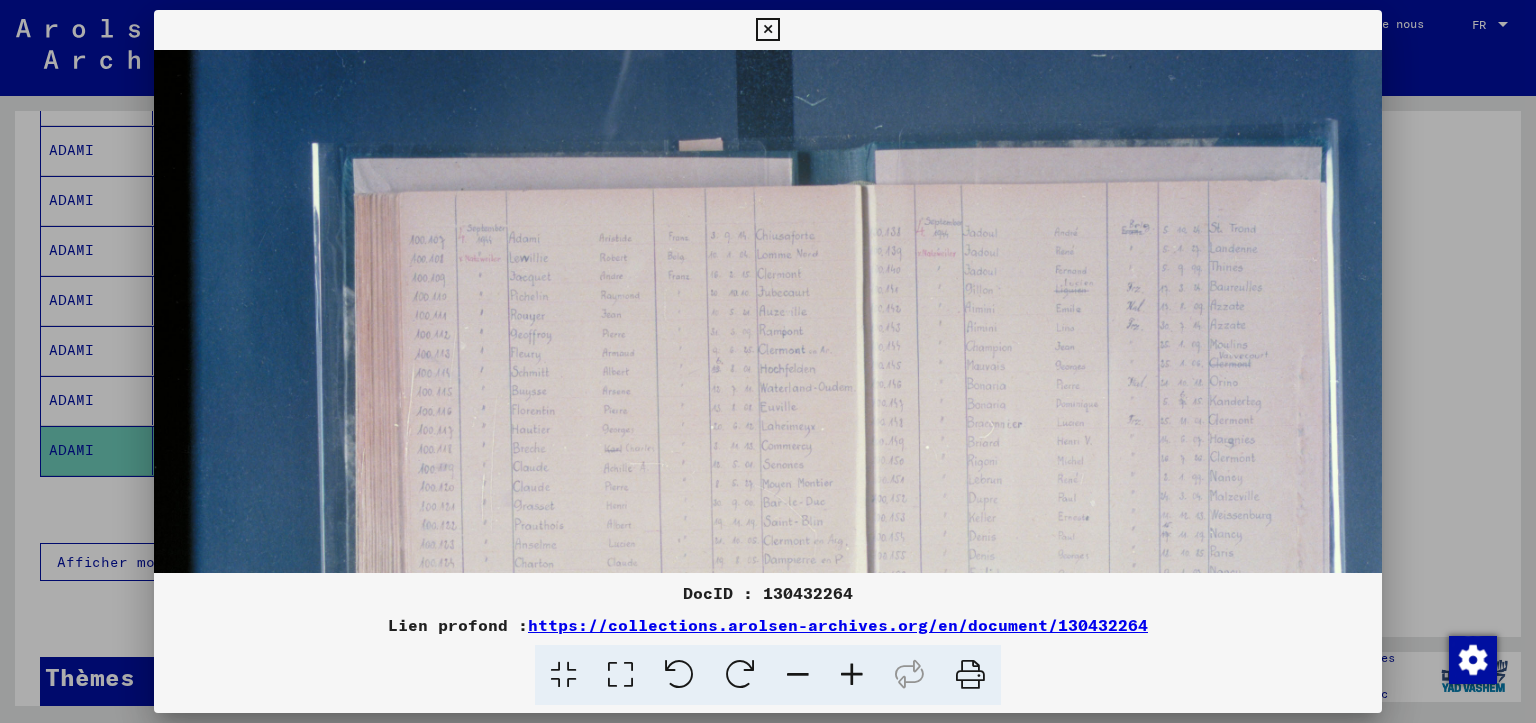 click at bounding box center [852, 675] 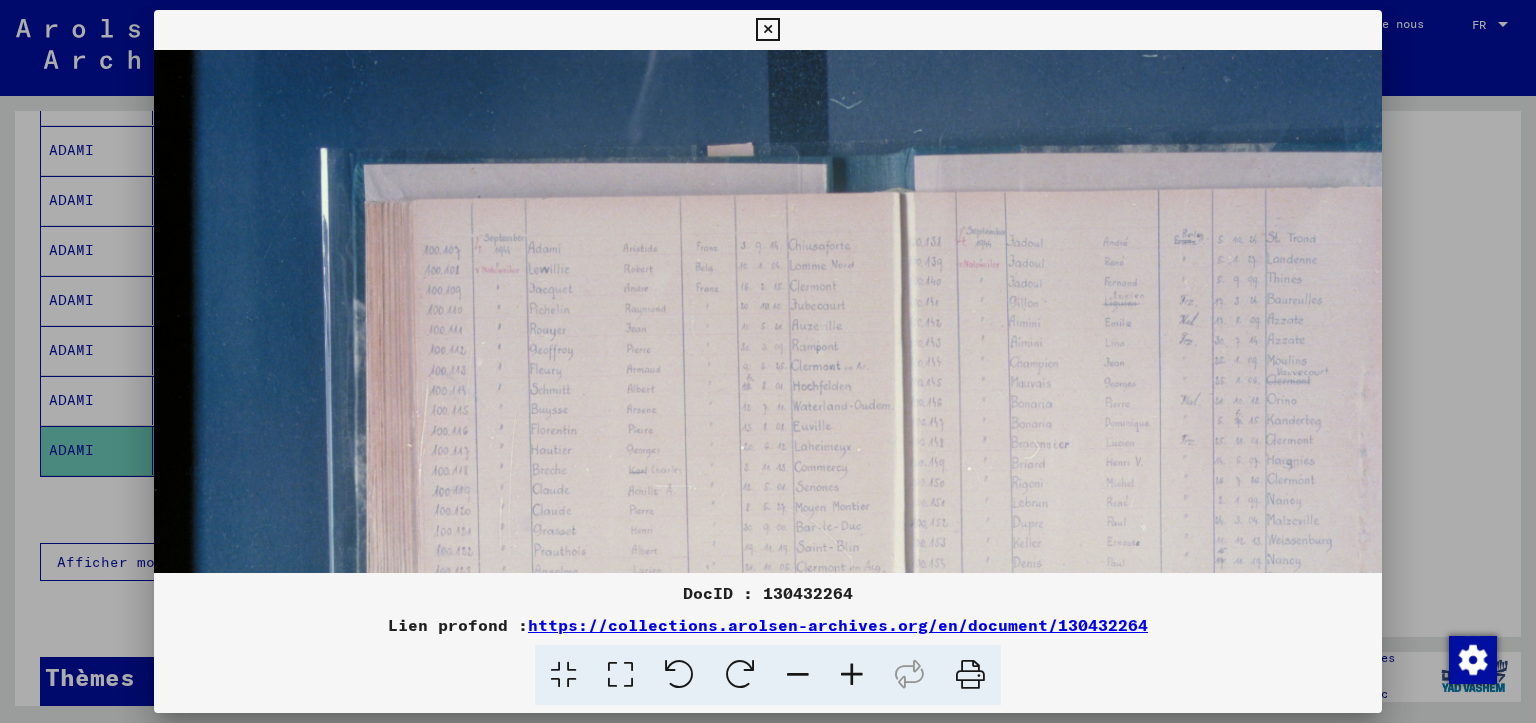 click at bounding box center [852, 675] 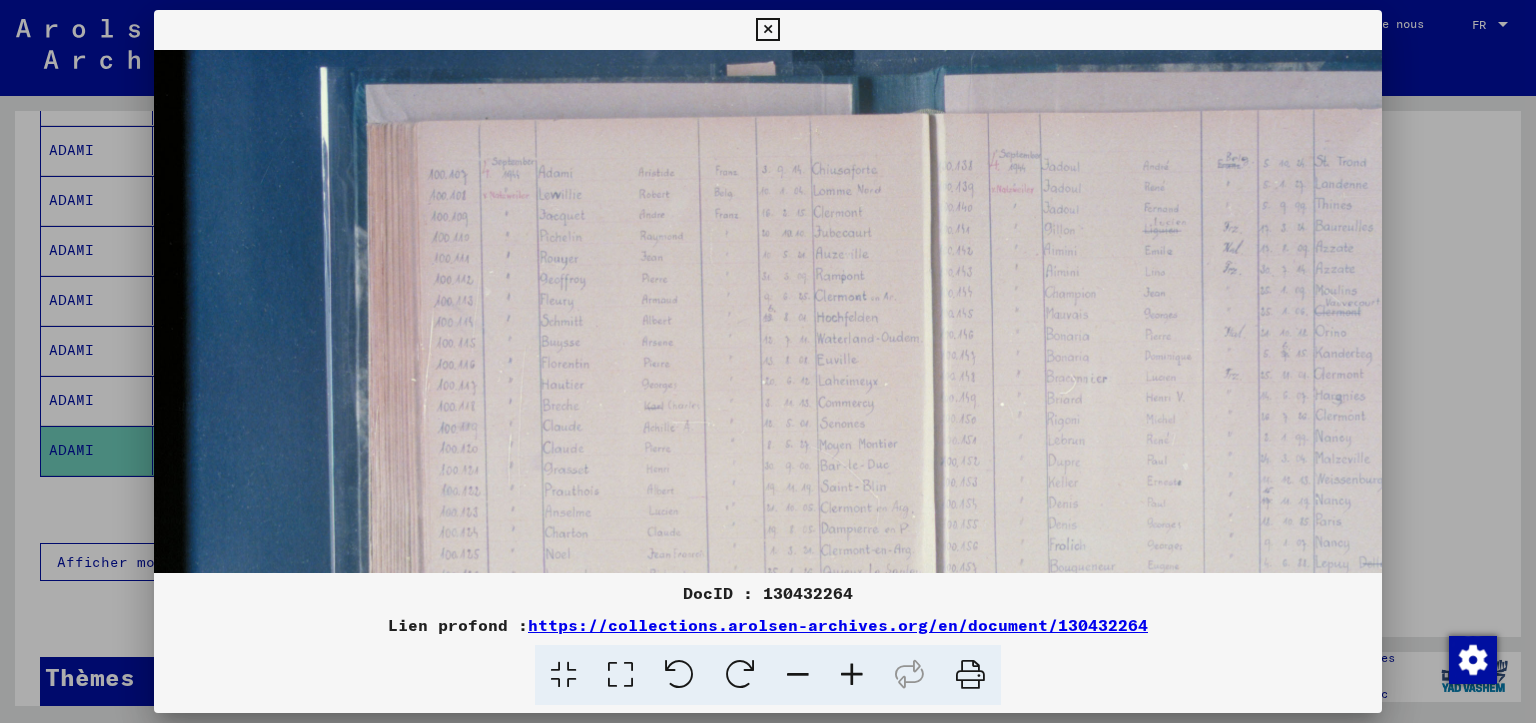 scroll, scrollTop: 140, scrollLeft: 8, axis: both 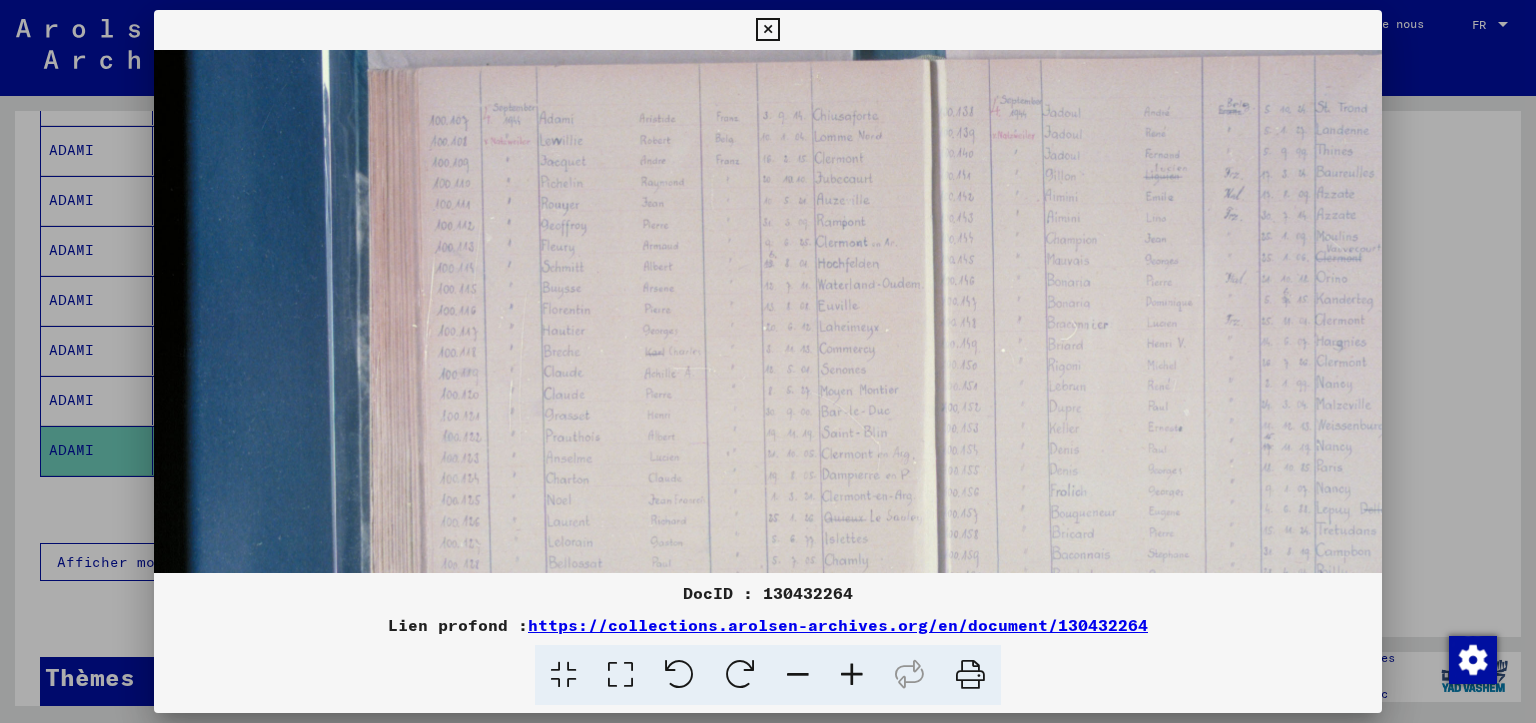 drag, startPoint x: 896, startPoint y: 538, endPoint x: 886, endPoint y: 395, distance: 143.34923 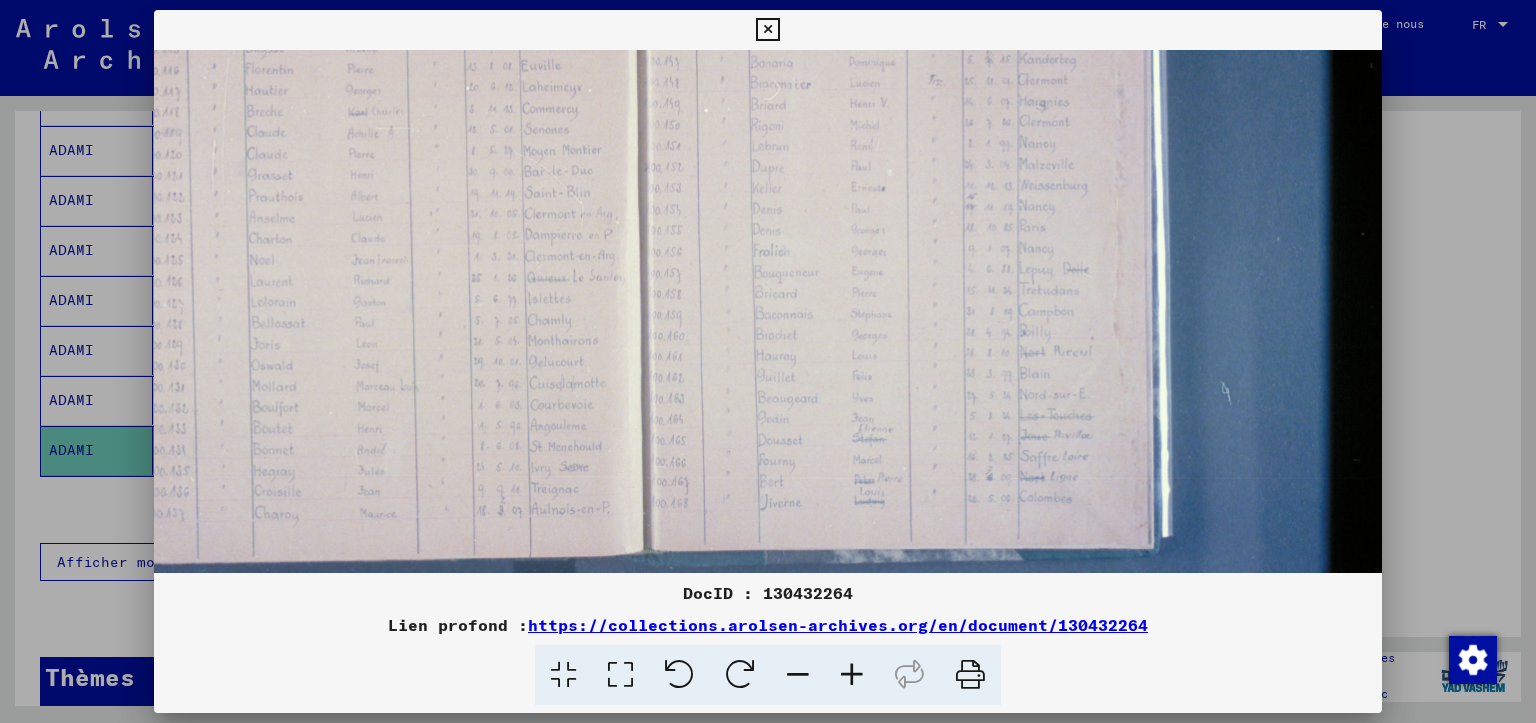 scroll, scrollTop: 376, scrollLeft: 305, axis: both 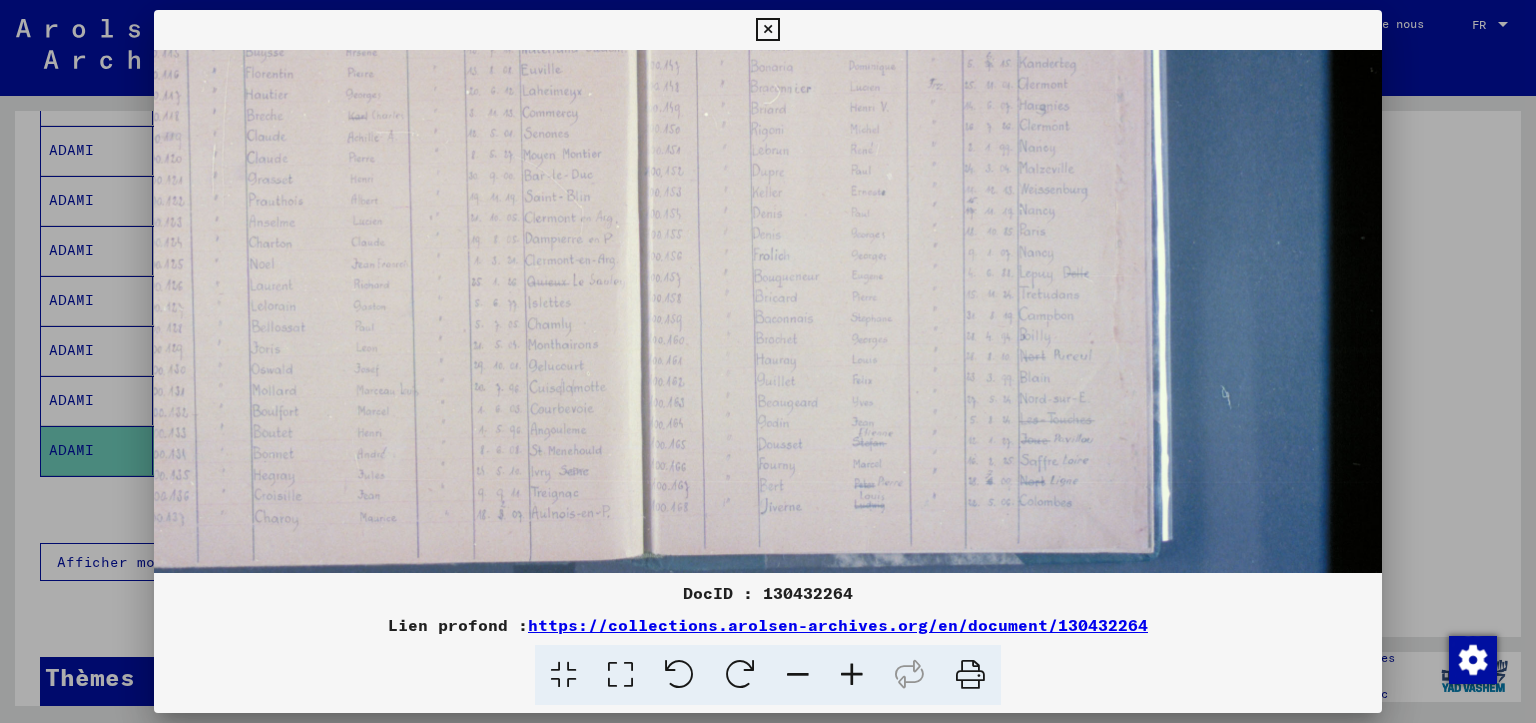 drag, startPoint x: 890, startPoint y: 518, endPoint x: 440, endPoint y: 275, distance: 511.4186 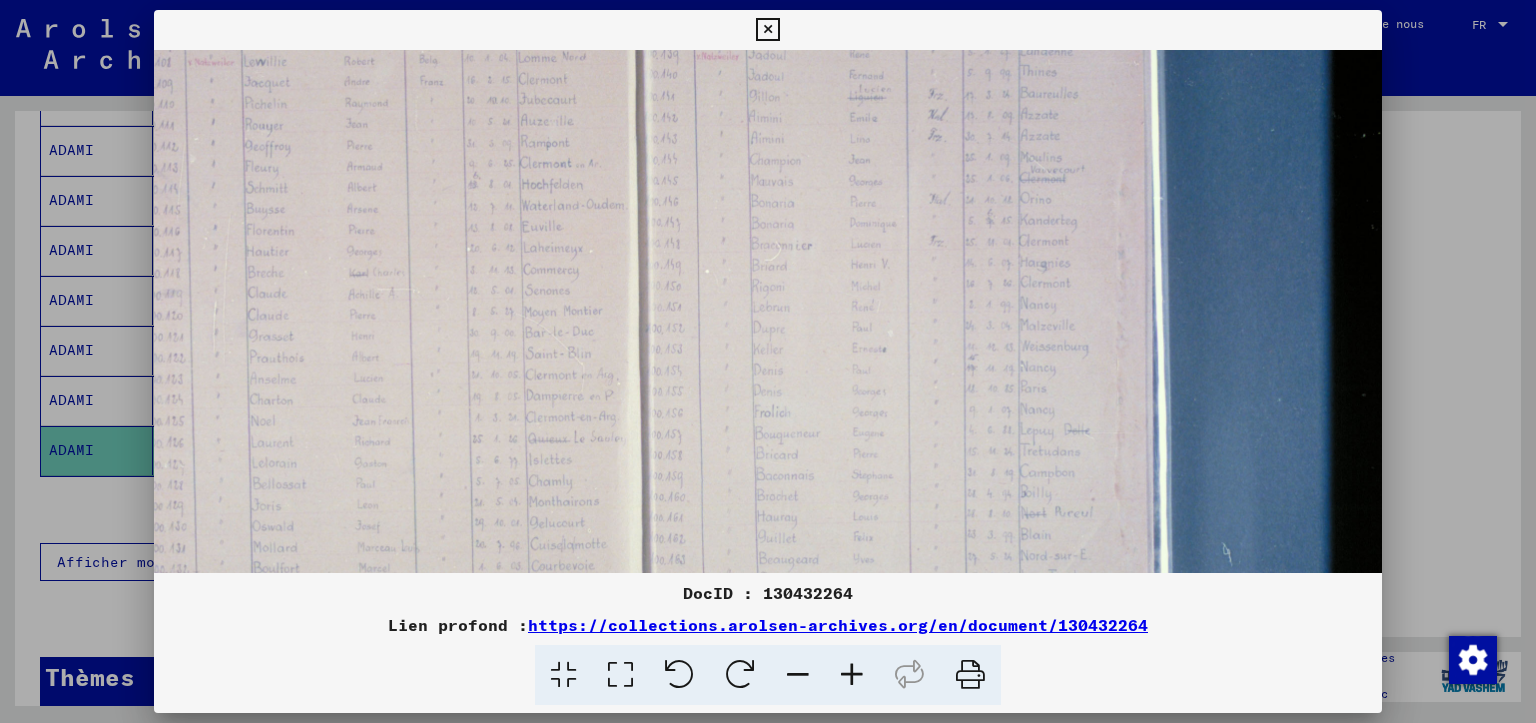 scroll, scrollTop: 204, scrollLeft: 304, axis: both 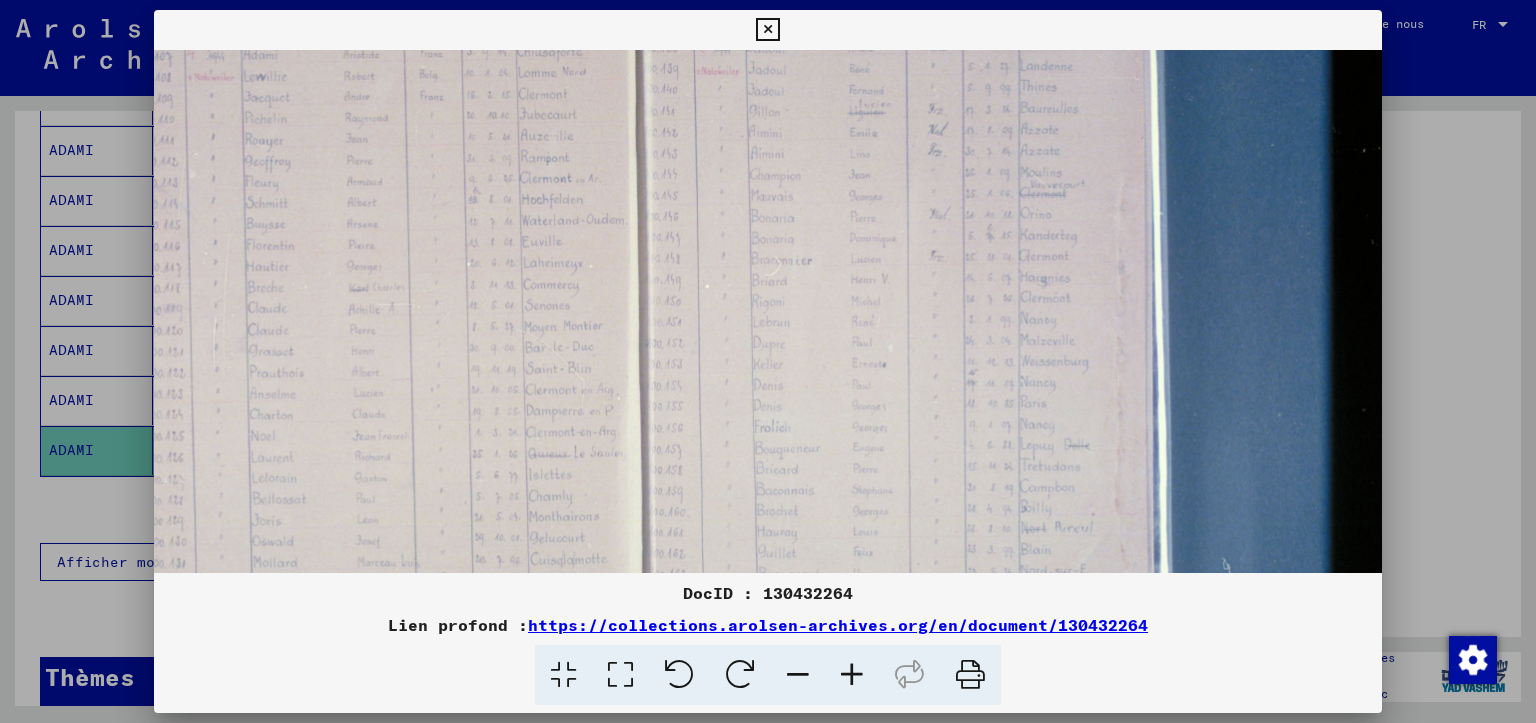 drag, startPoint x: 1147, startPoint y: 333, endPoint x: 1124, endPoint y: 501, distance: 169.5671 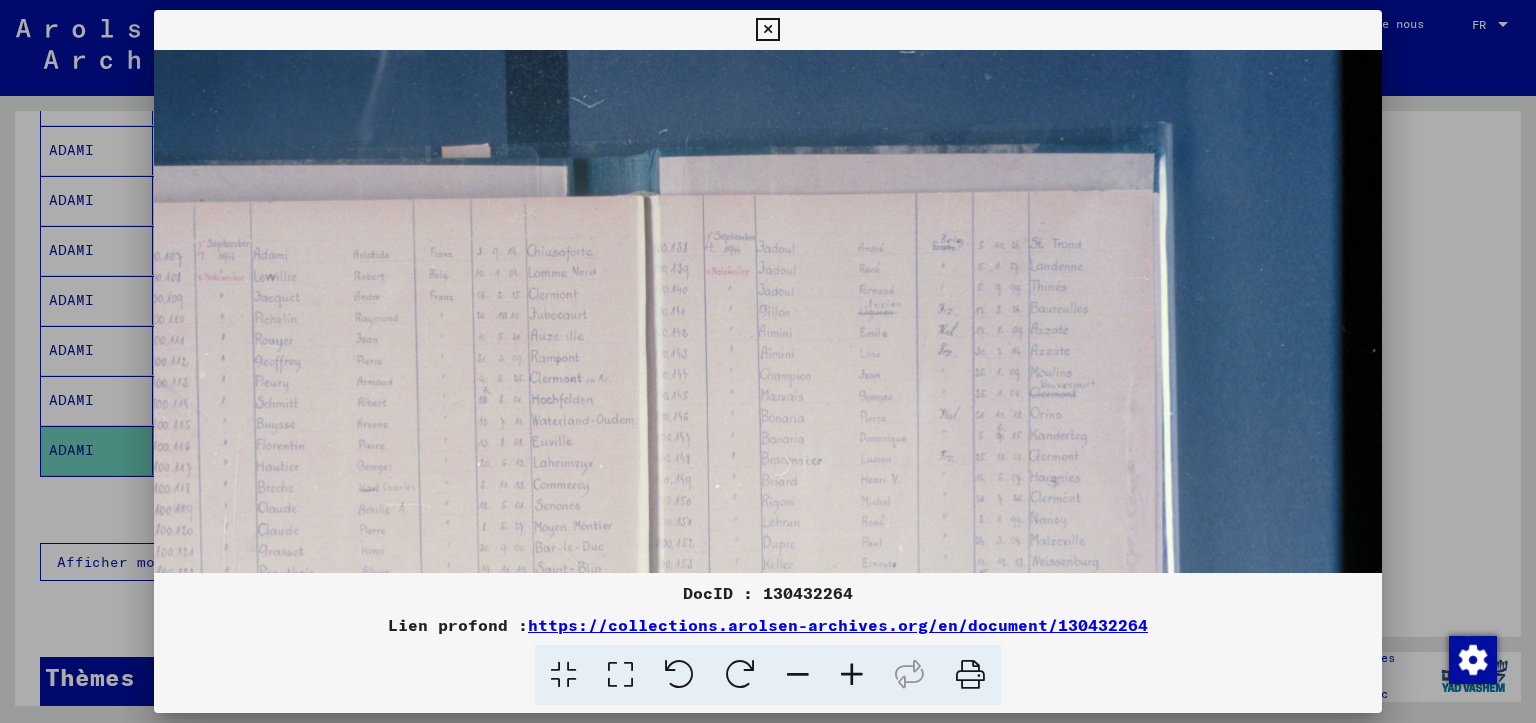 scroll, scrollTop: 0, scrollLeft: 294, axis: horizontal 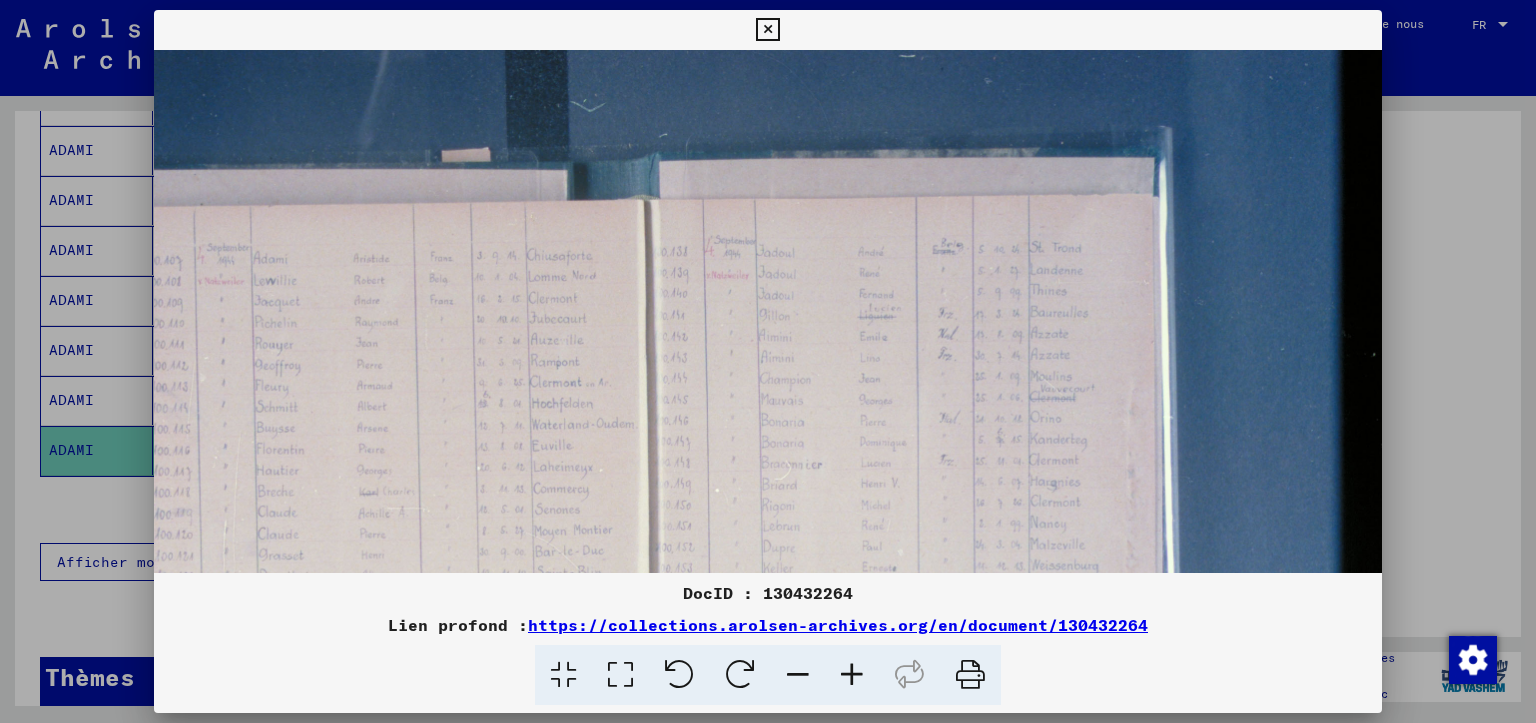 drag, startPoint x: 1122, startPoint y: 296, endPoint x: 1129, endPoint y: 500, distance: 204.12006 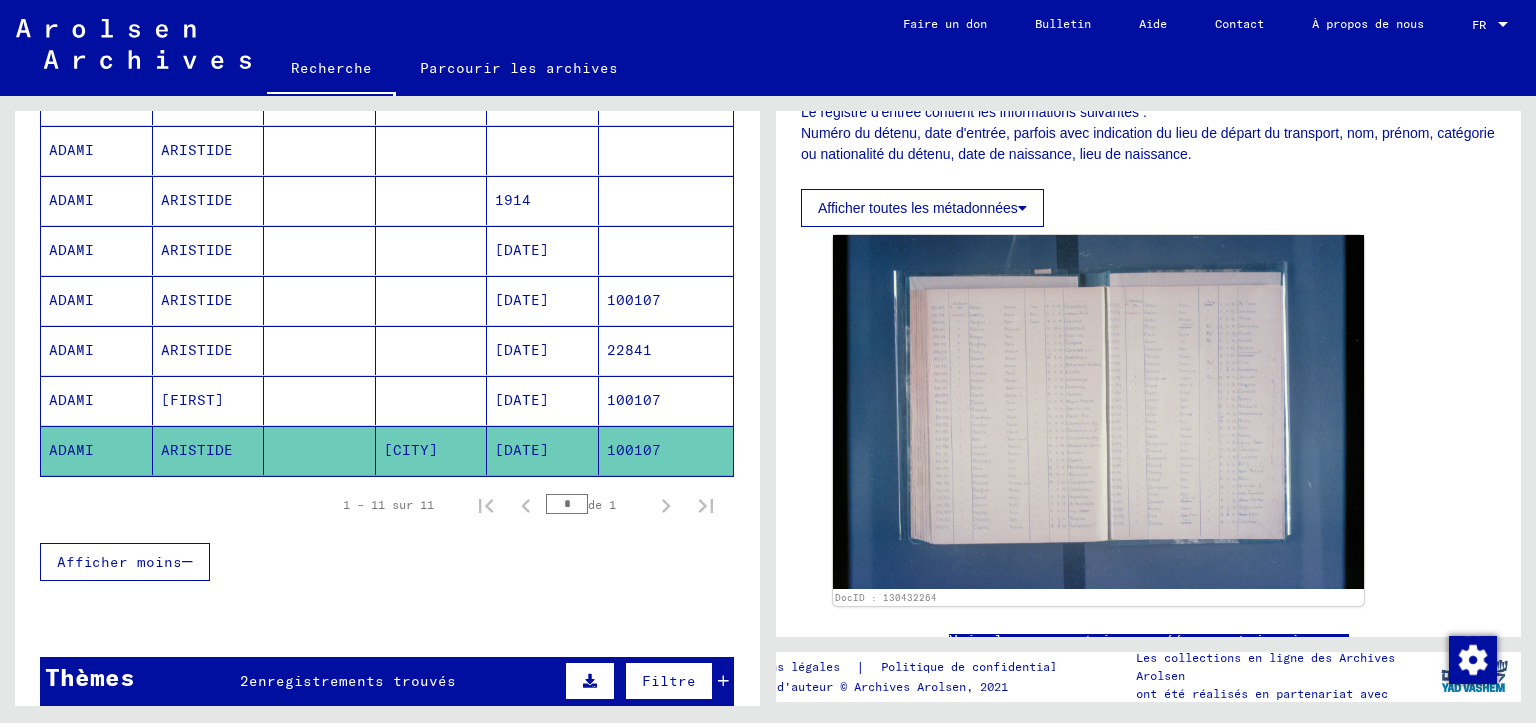 scroll, scrollTop: 400, scrollLeft: 0, axis: vertical 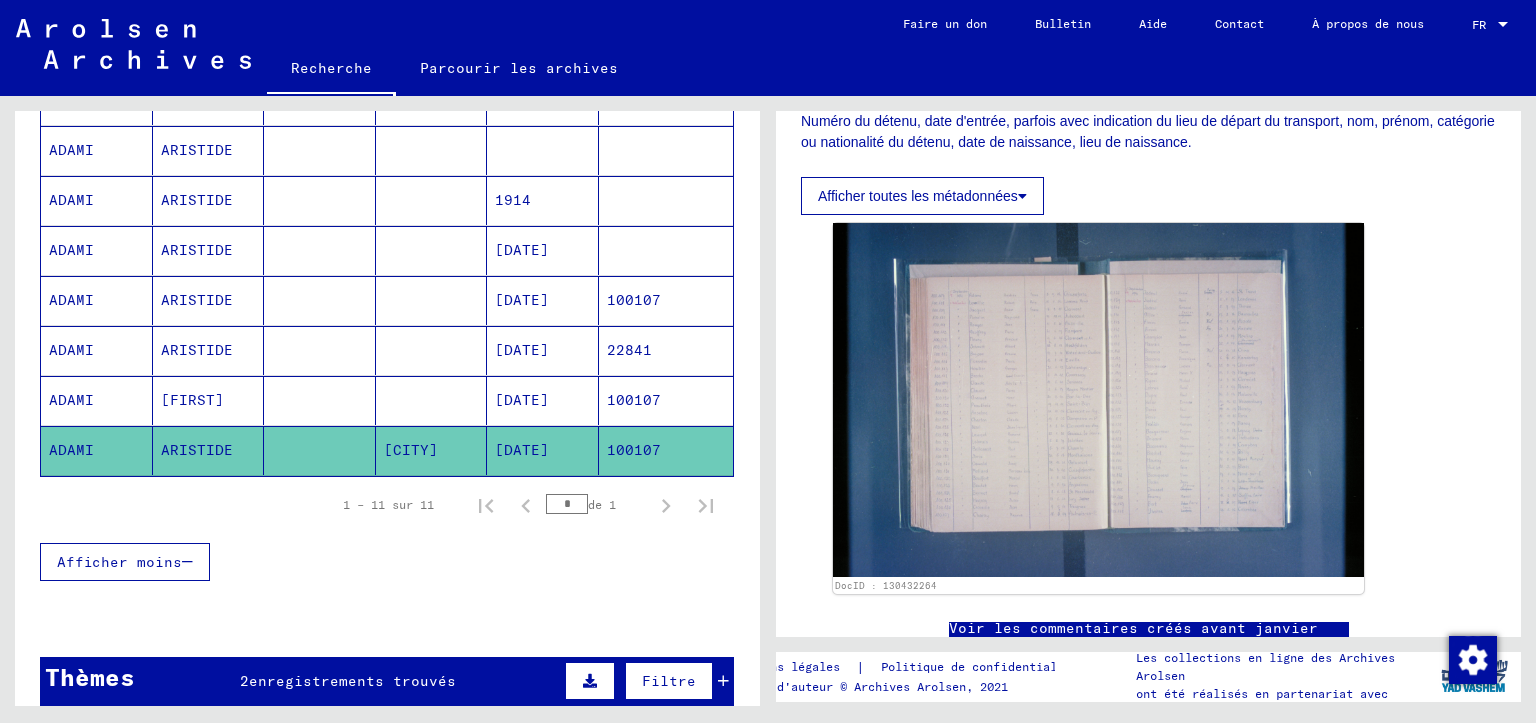 click on "Afficher toutes les métadonnées" 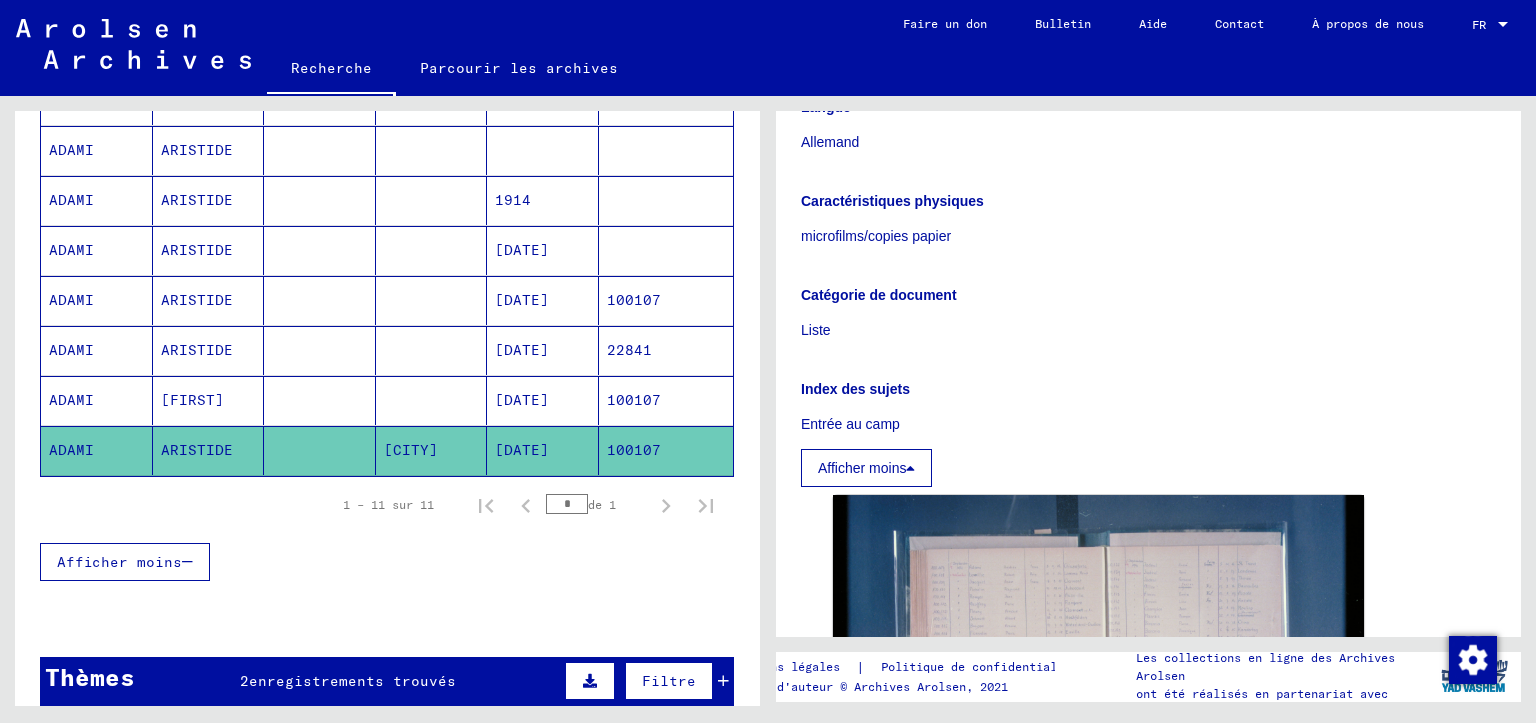 scroll, scrollTop: 900, scrollLeft: 0, axis: vertical 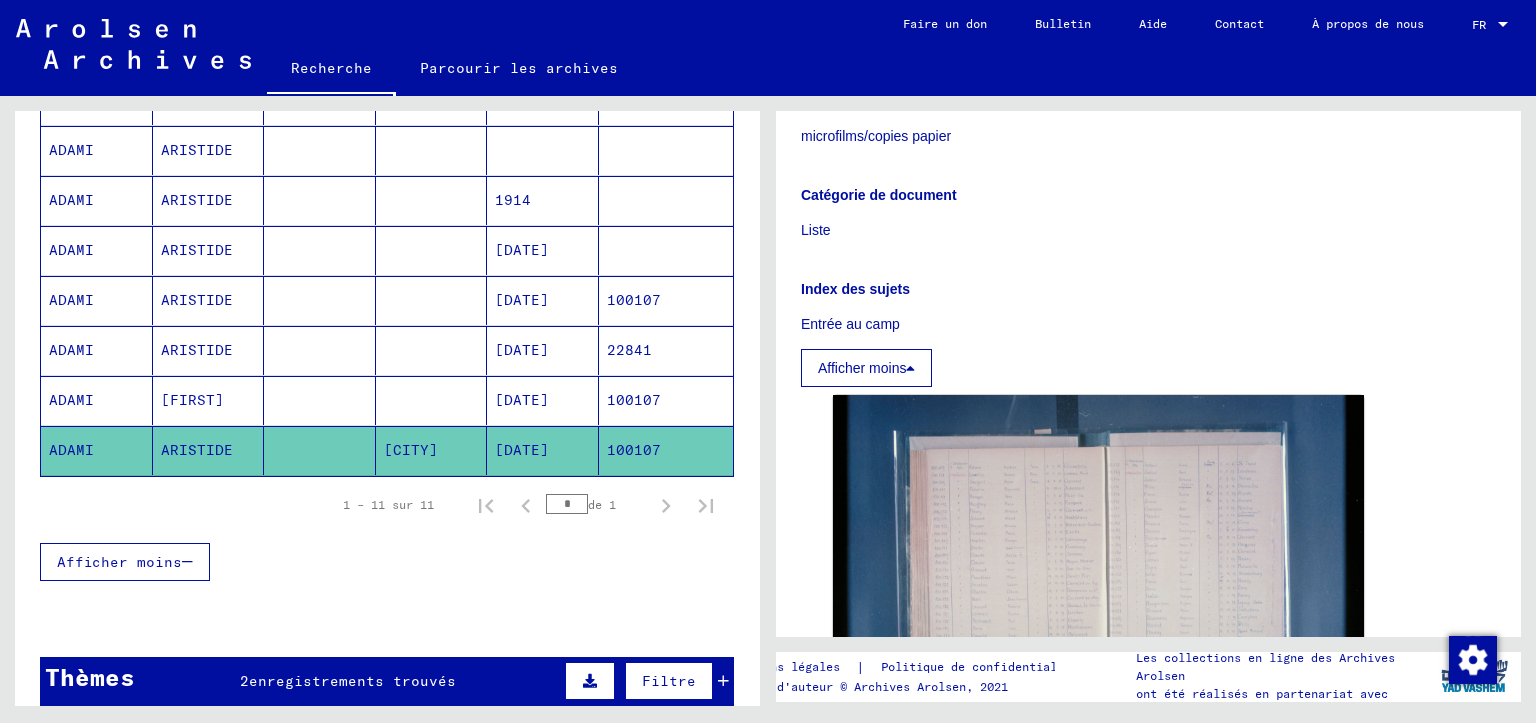 click on "Afficher moins" at bounding box center [866, 368] 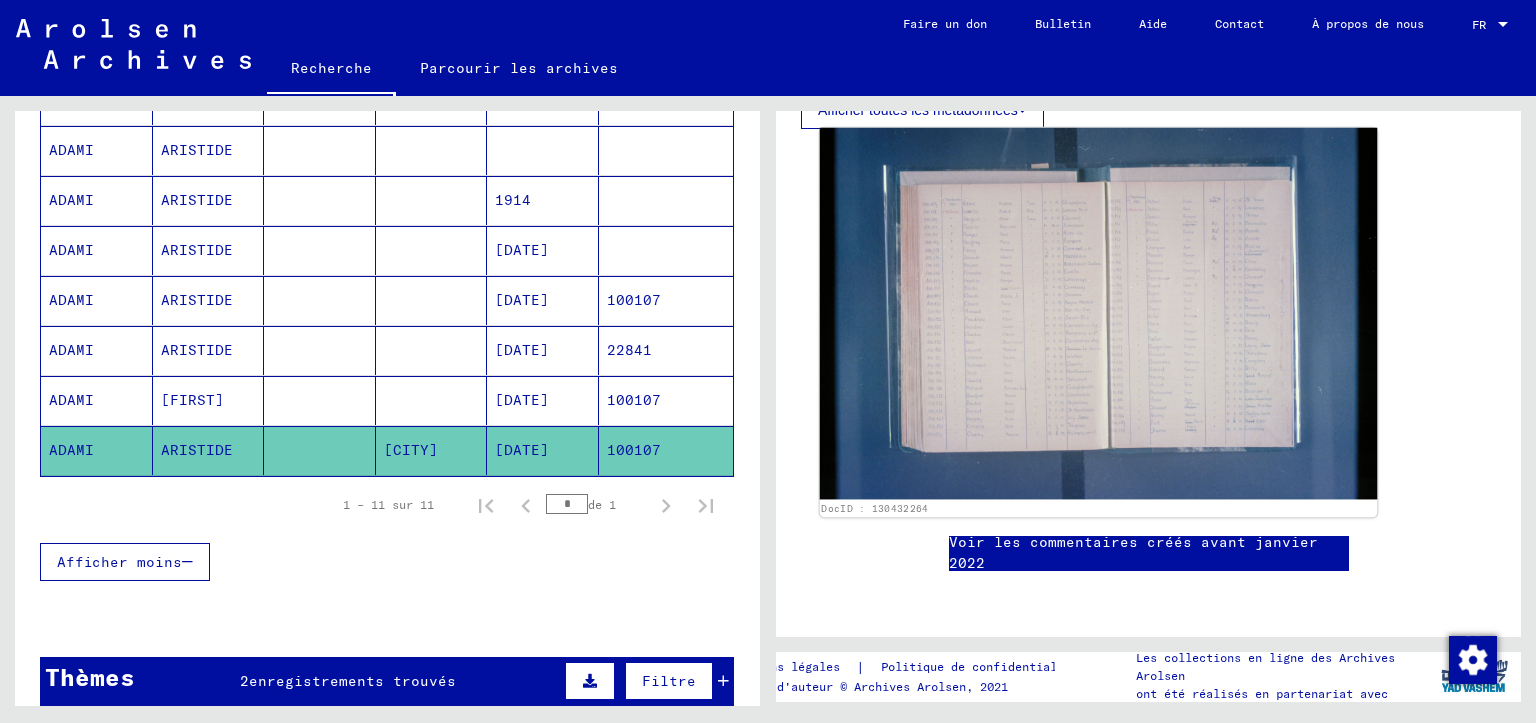 scroll, scrollTop: 741, scrollLeft: 0, axis: vertical 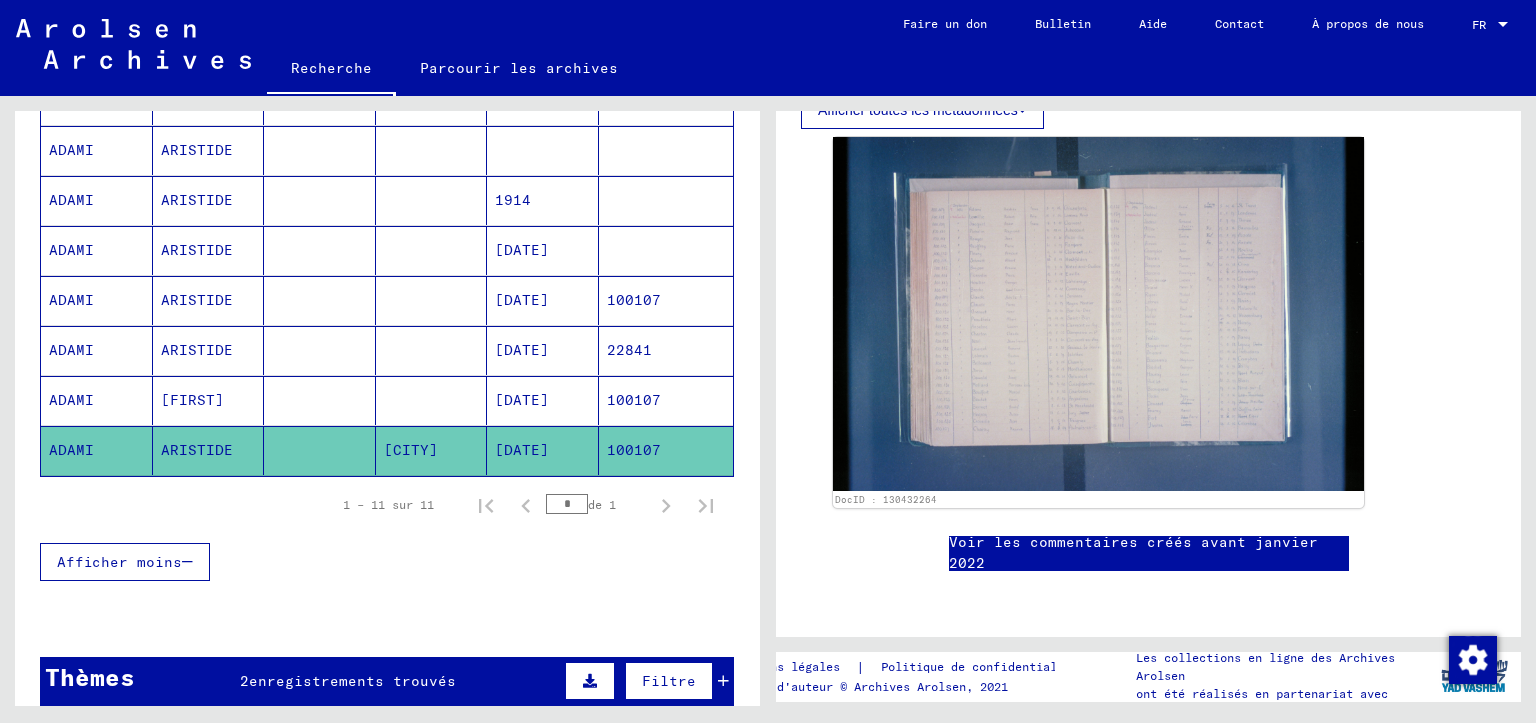 click on "Voir les commentaires créés avant janvier 2022" 